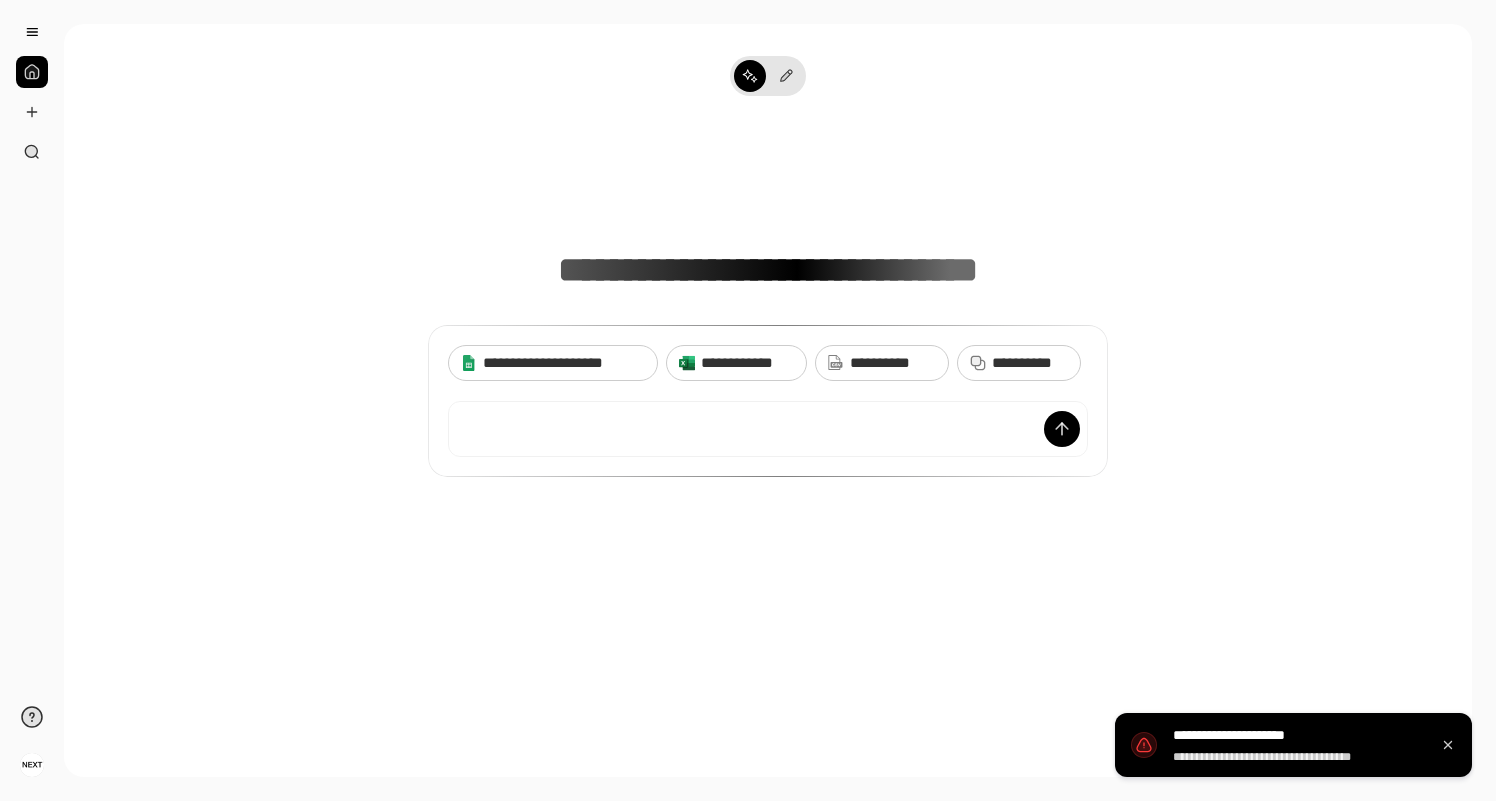 scroll, scrollTop: 0, scrollLeft: 0, axis: both 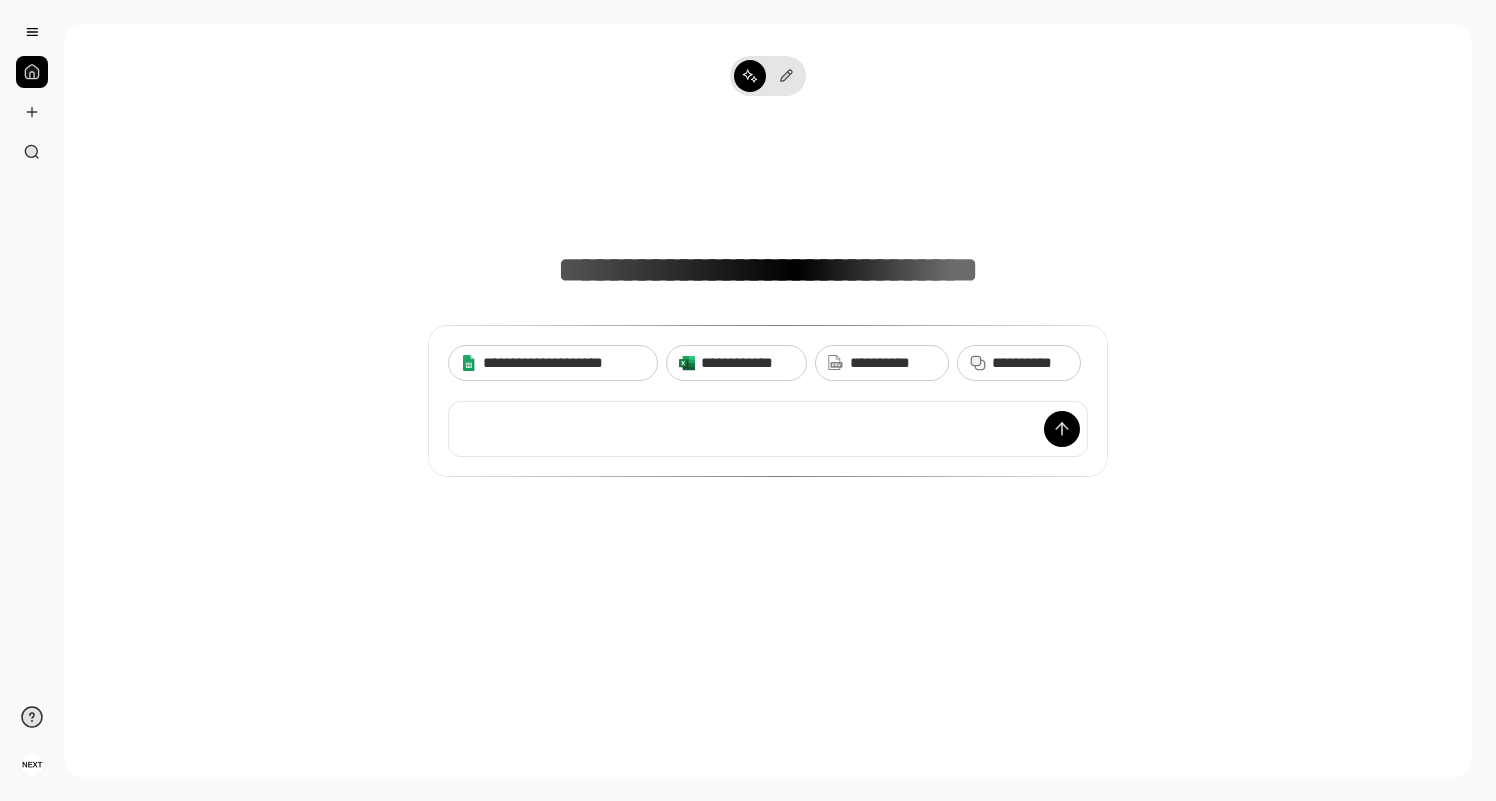 click at bounding box center (768, 429) 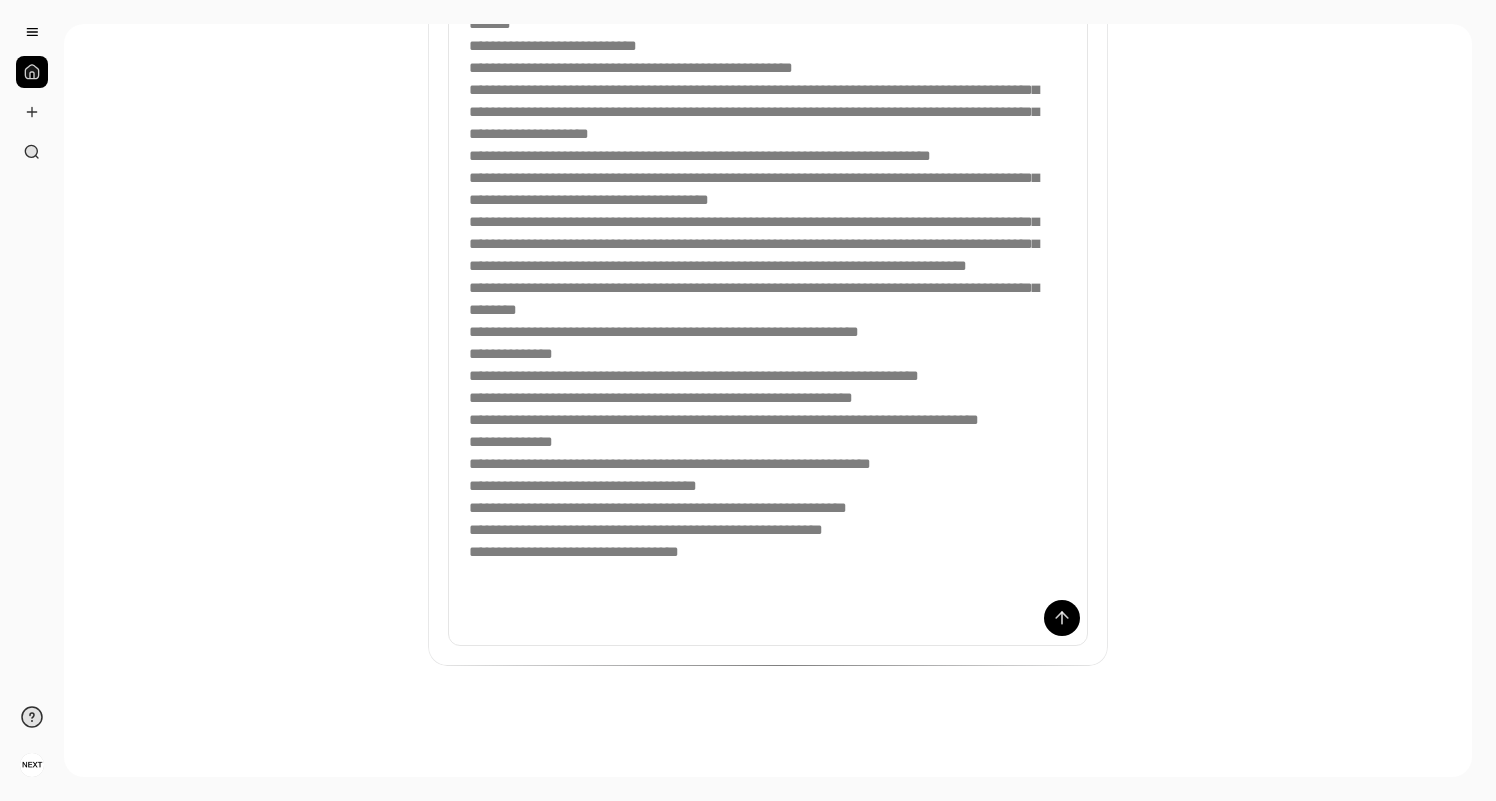 scroll, scrollTop: 843, scrollLeft: 0, axis: vertical 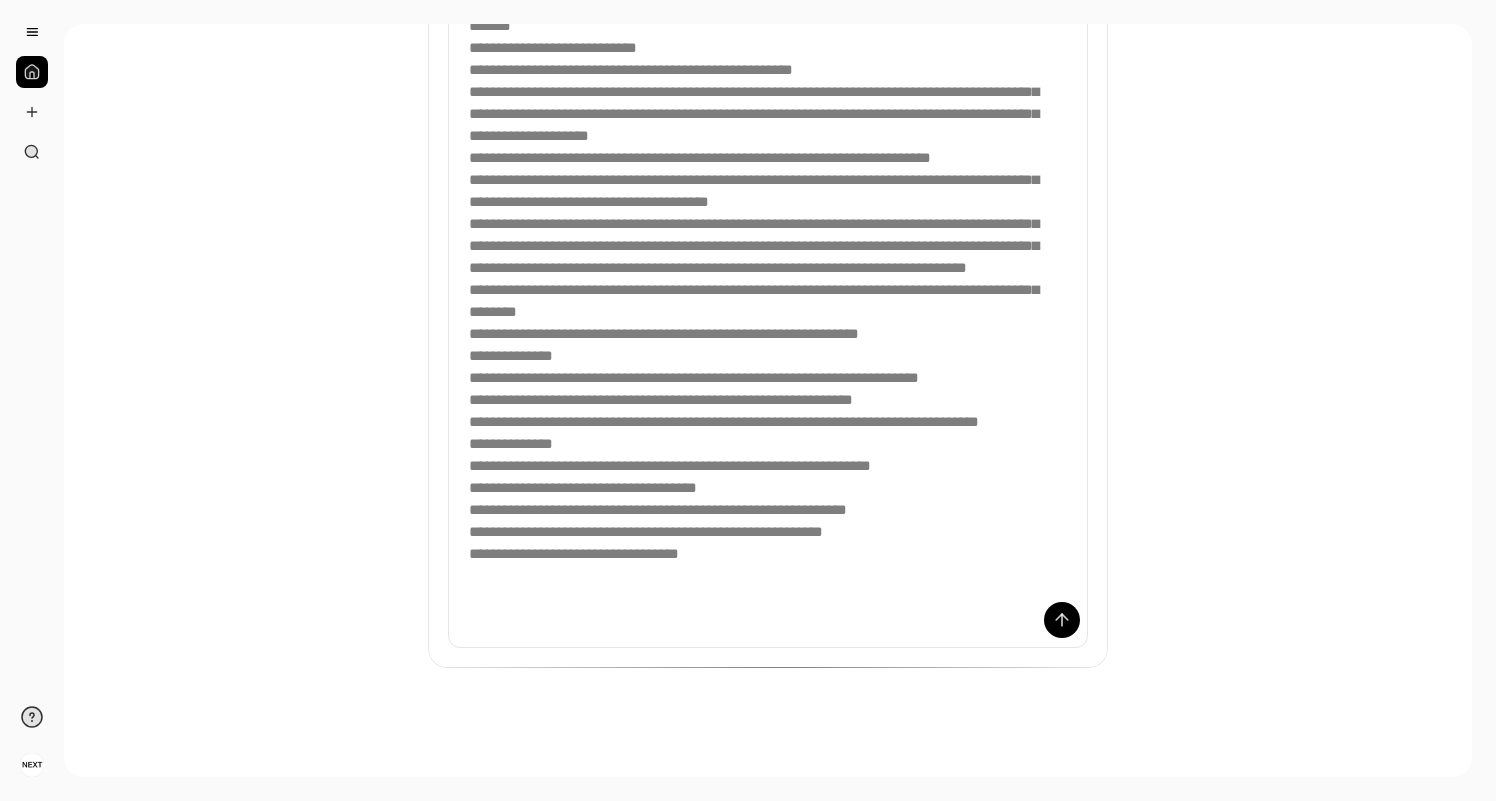 drag, startPoint x: 737, startPoint y: 623, endPoint x: 449, endPoint y: 614, distance: 288.1406 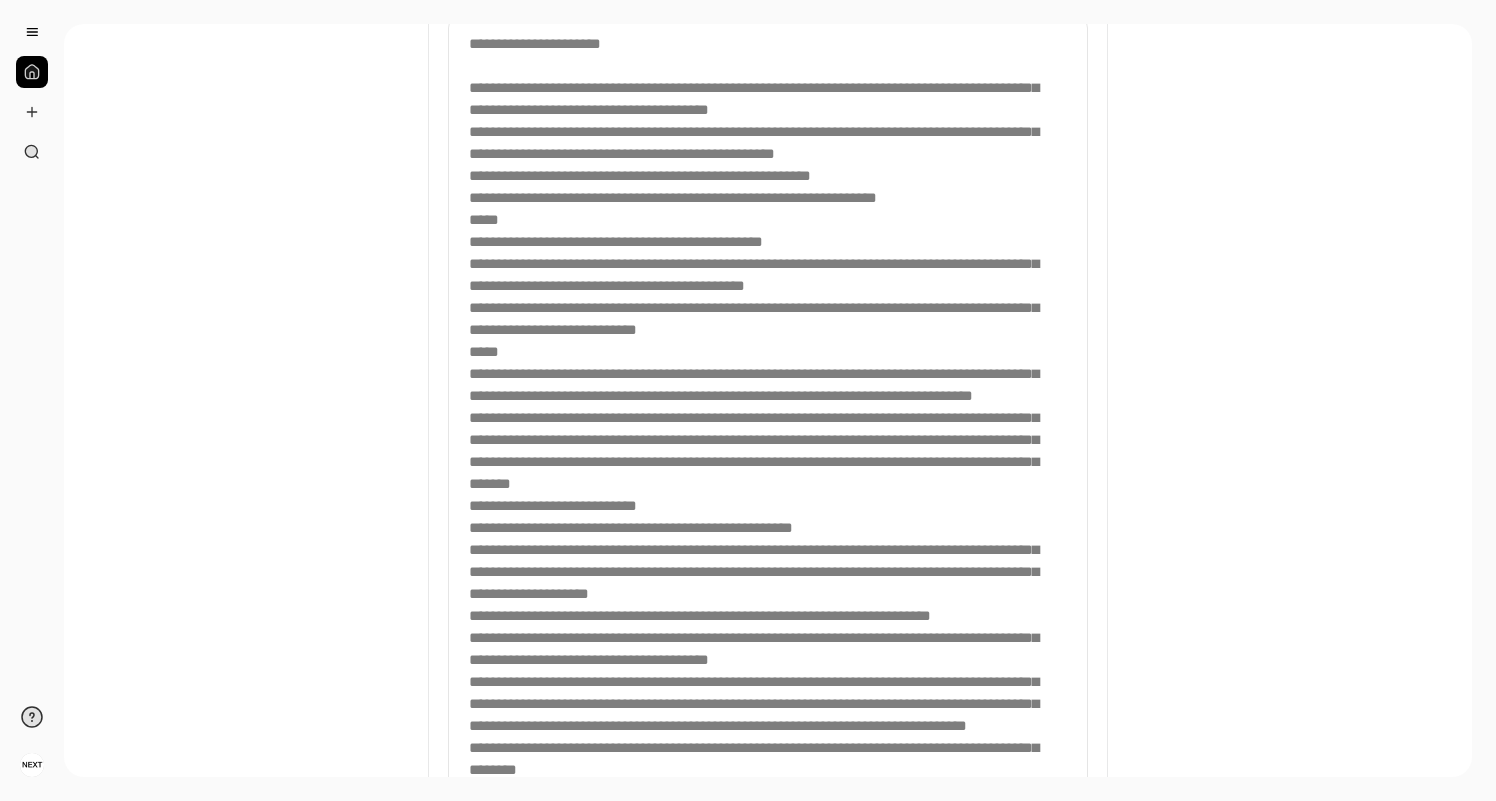 scroll, scrollTop: 854, scrollLeft: 0, axis: vertical 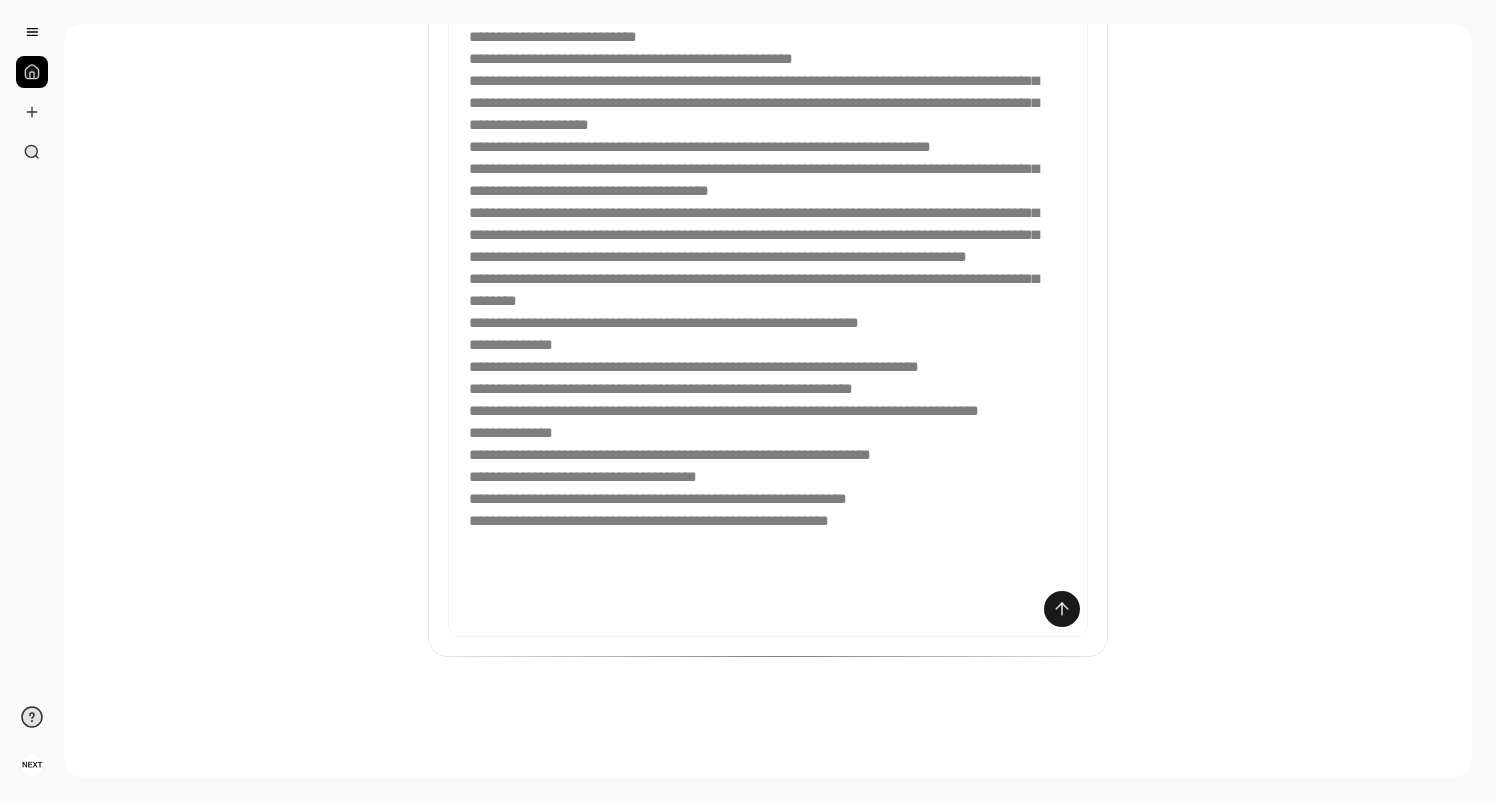 click at bounding box center [1062, 609] 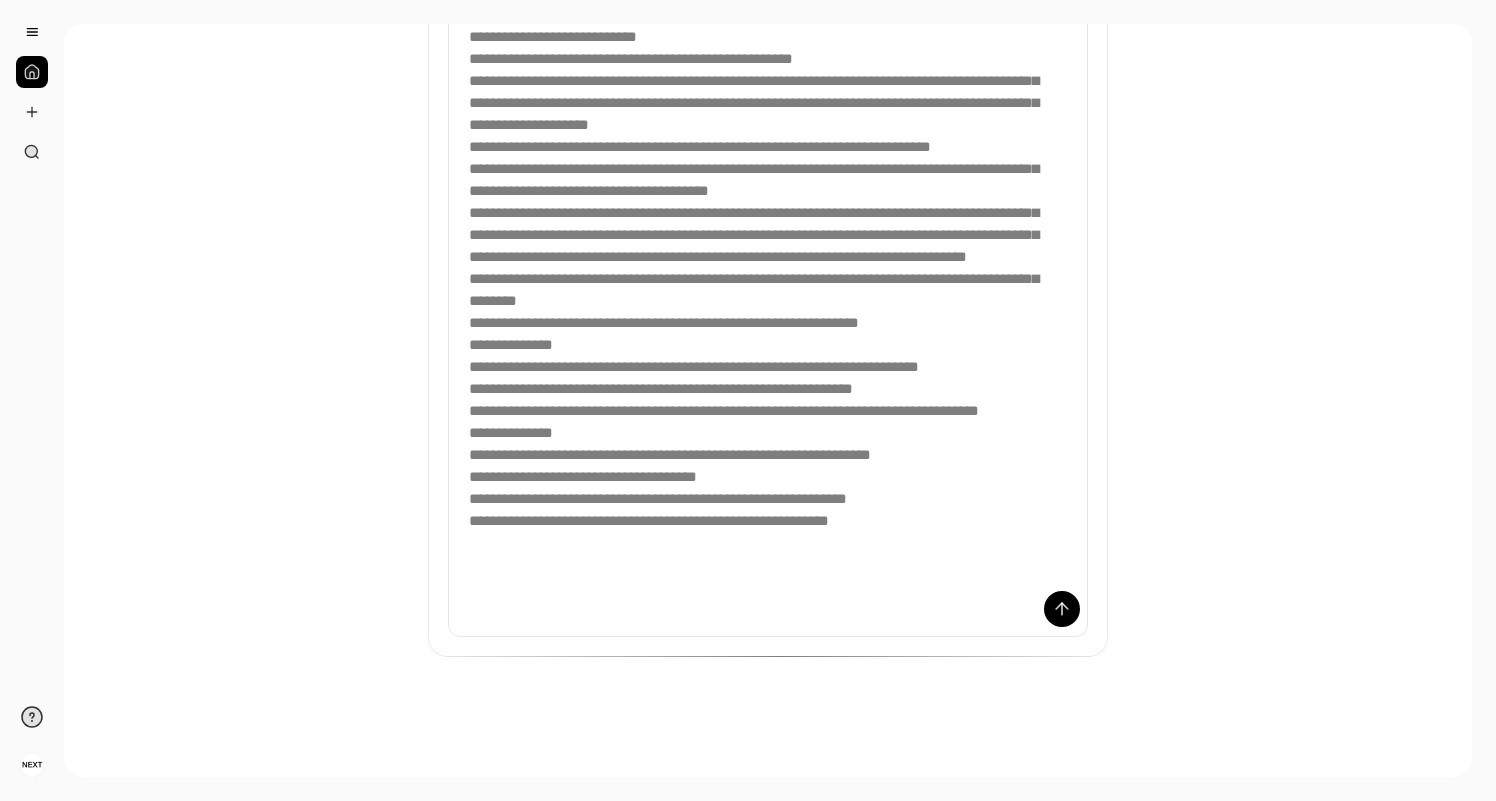 click at bounding box center [768, 92] 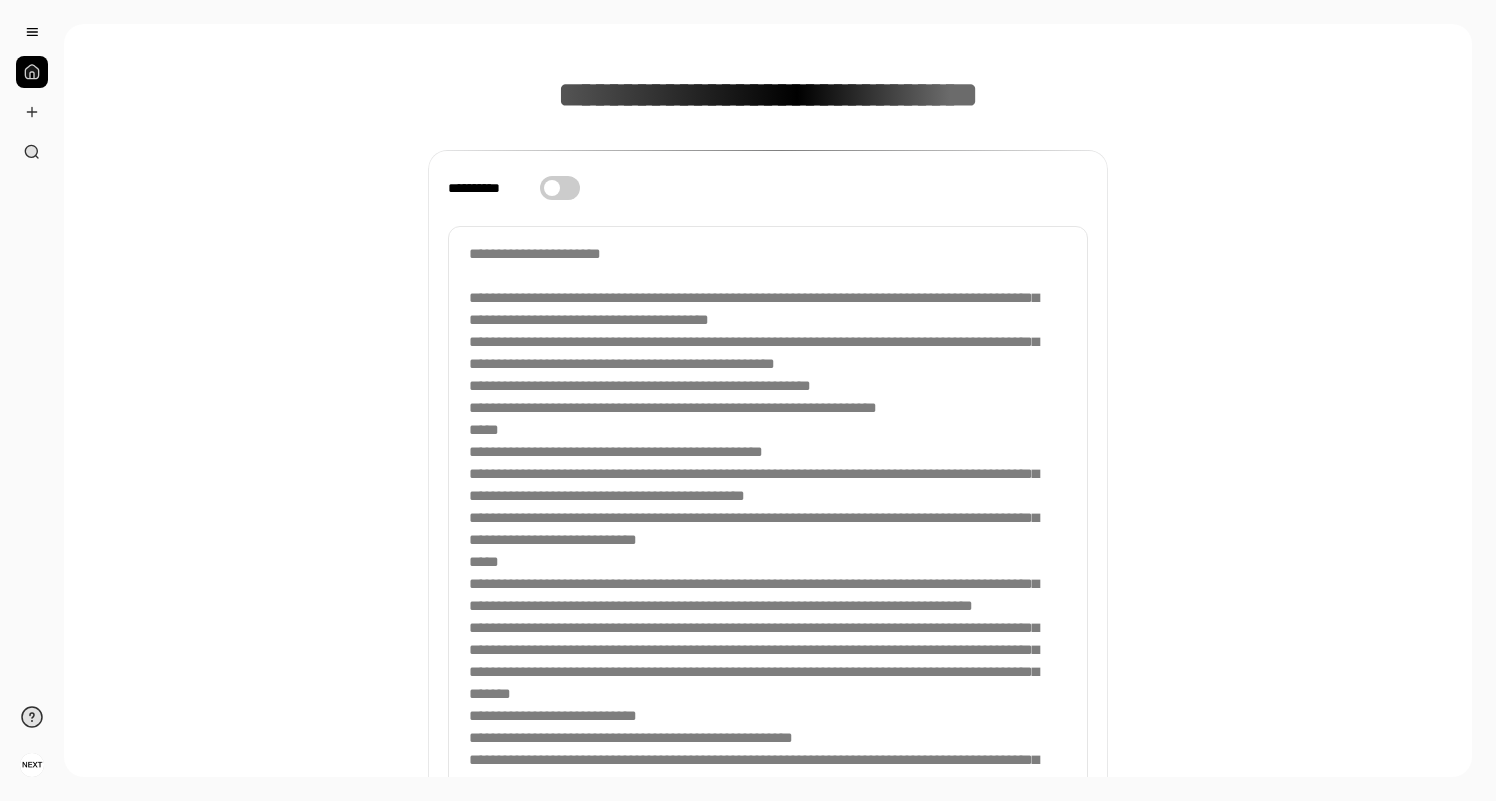 scroll, scrollTop: 161, scrollLeft: 0, axis: vertical 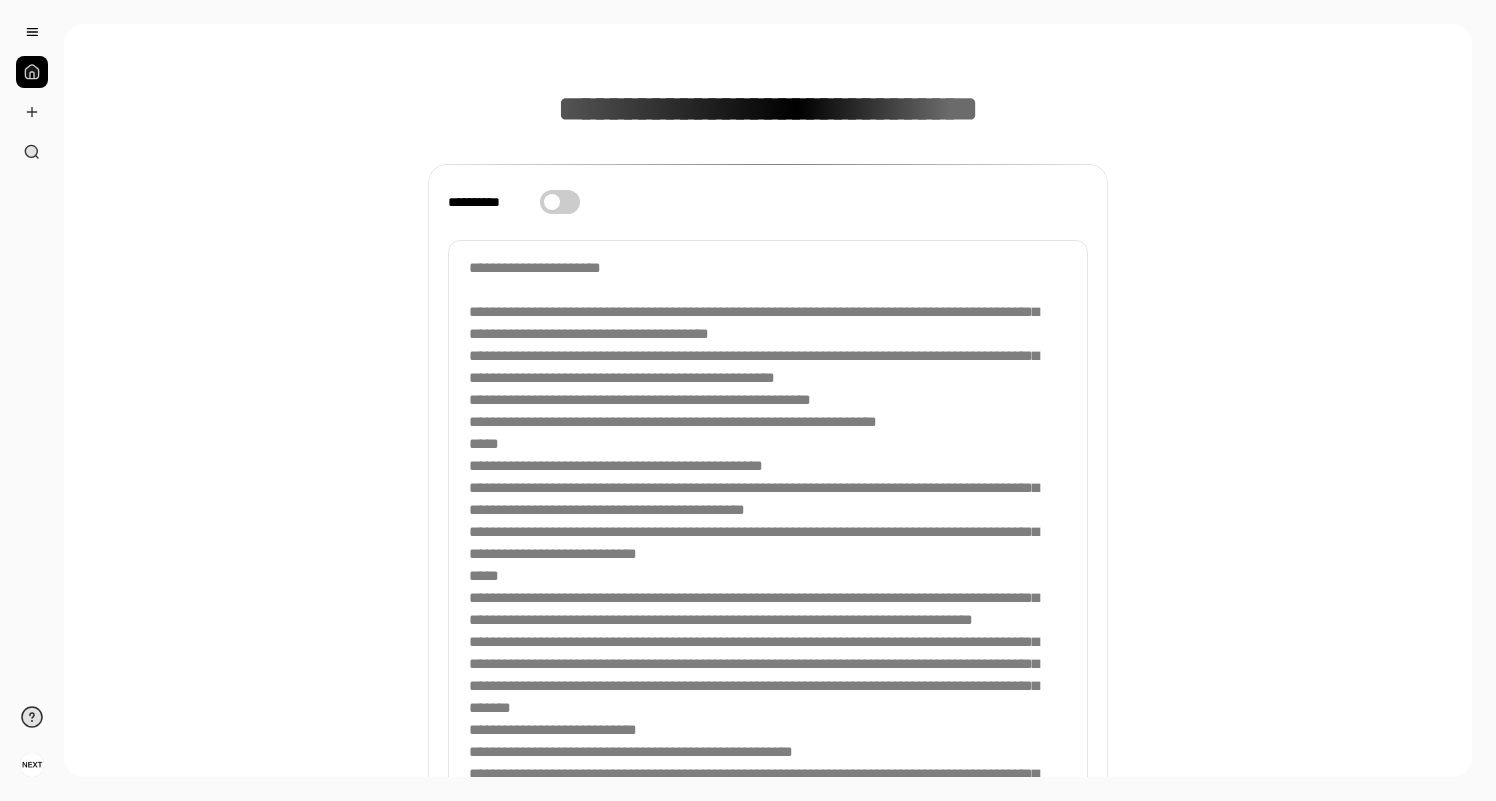 click at bounding box center (768, 785) 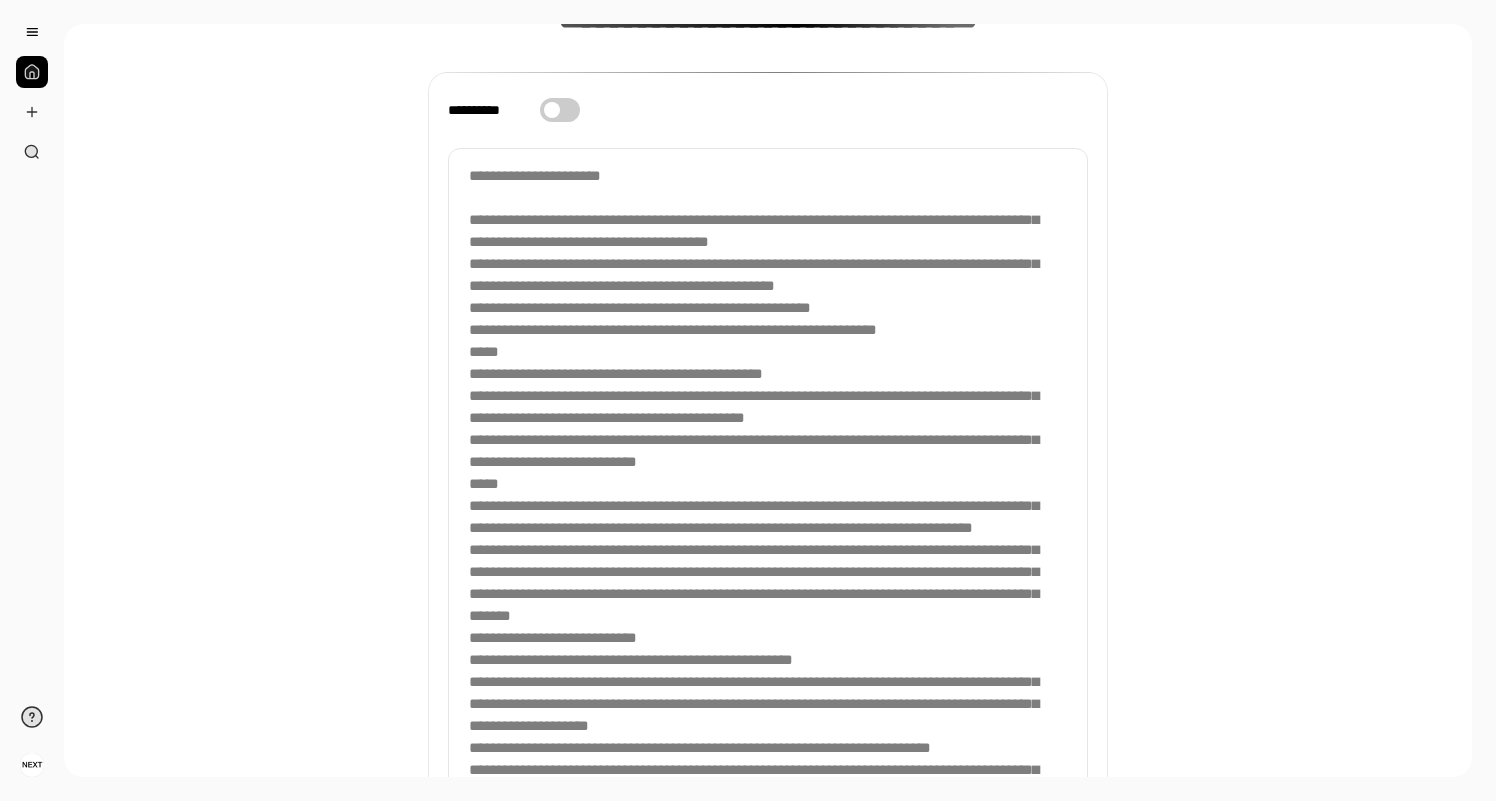 scroll, scrollTop: 234, scrollLeft: 0, axis: vertical 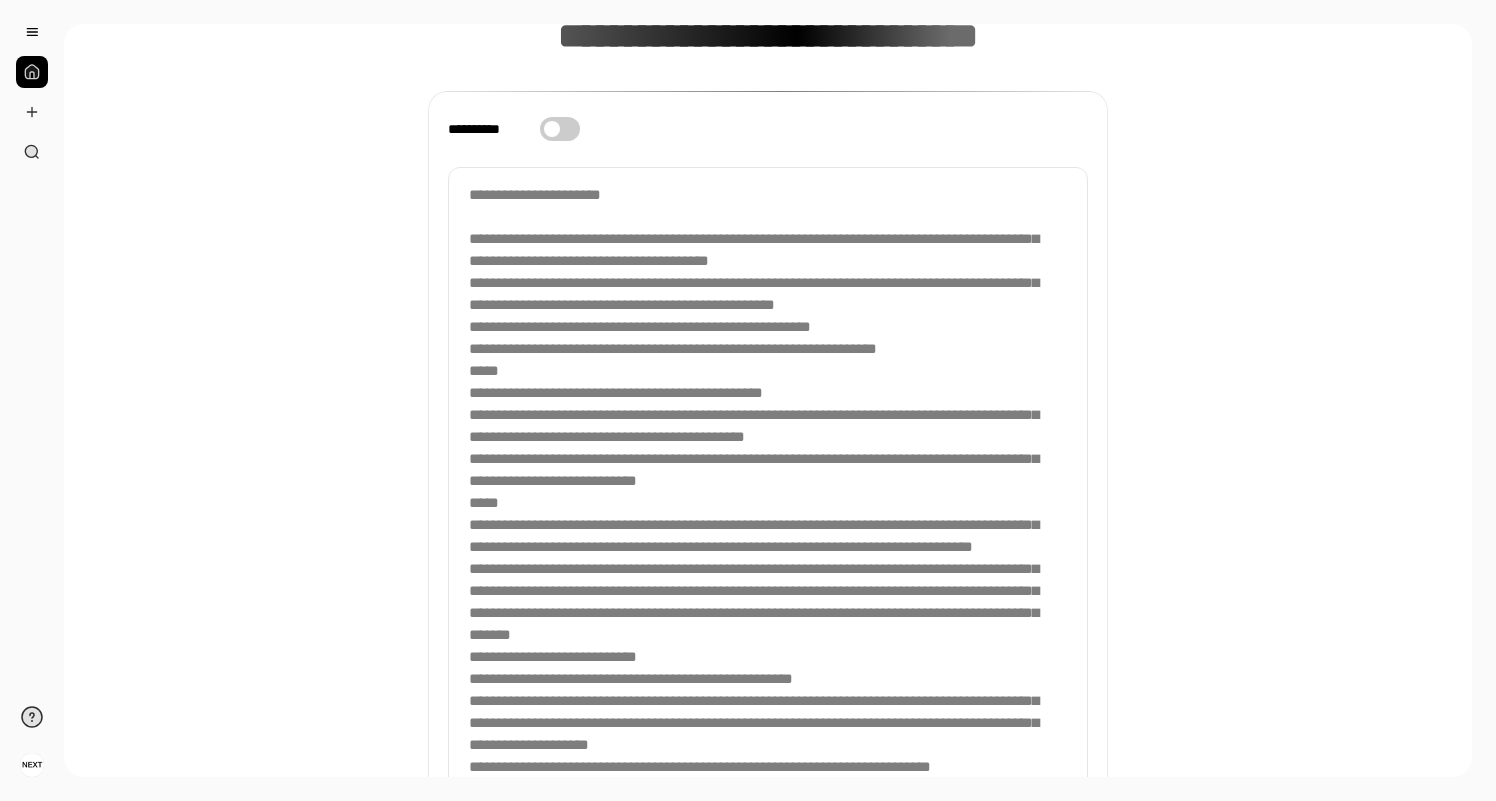 drag, startPoint x: 643, startPoint y: 187, endPoint x: 415, endPoint y: 187, distance: 228 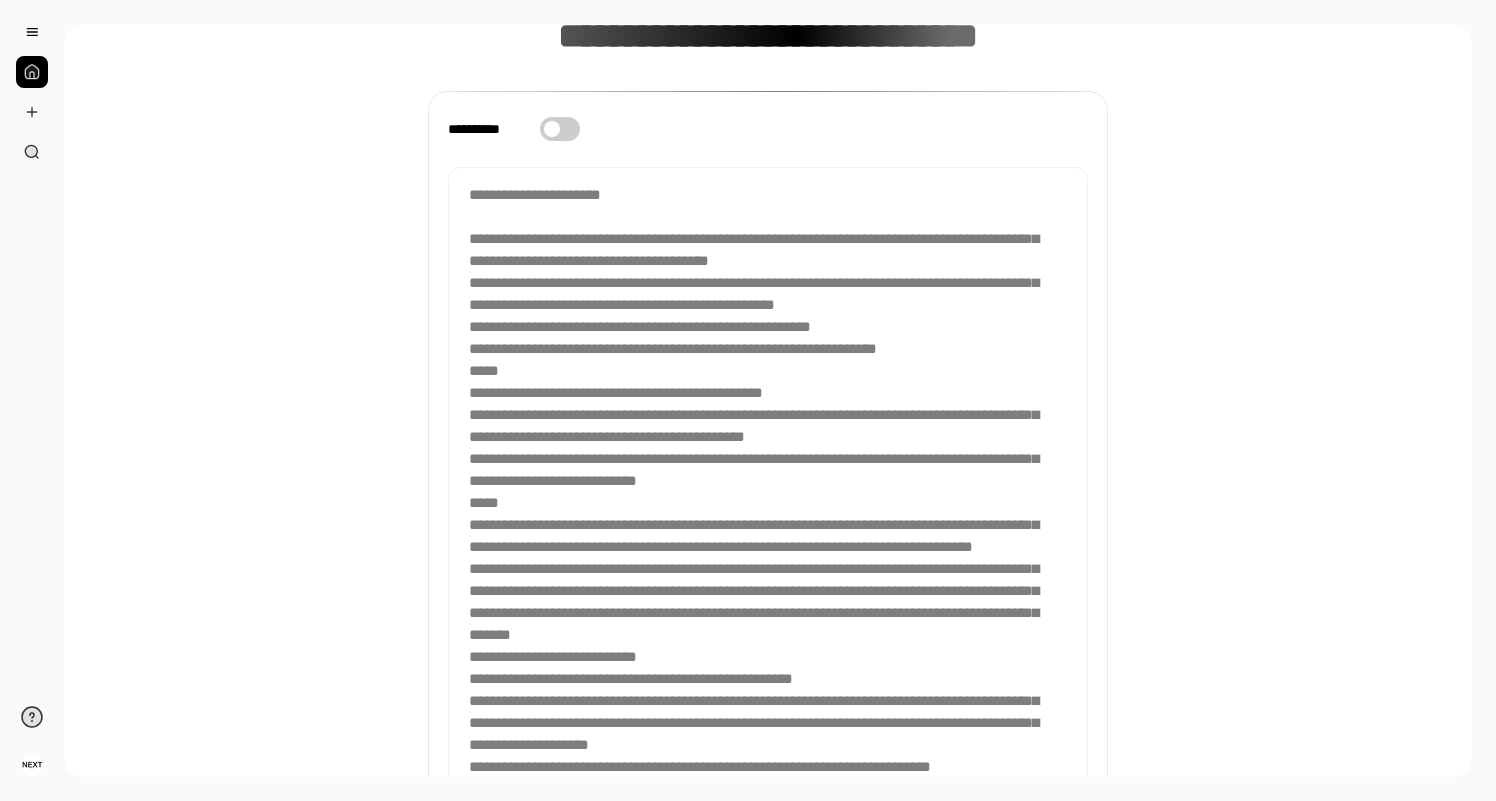 scroll, scrollTop: 15, scrollLeft: 0, axis: vertical 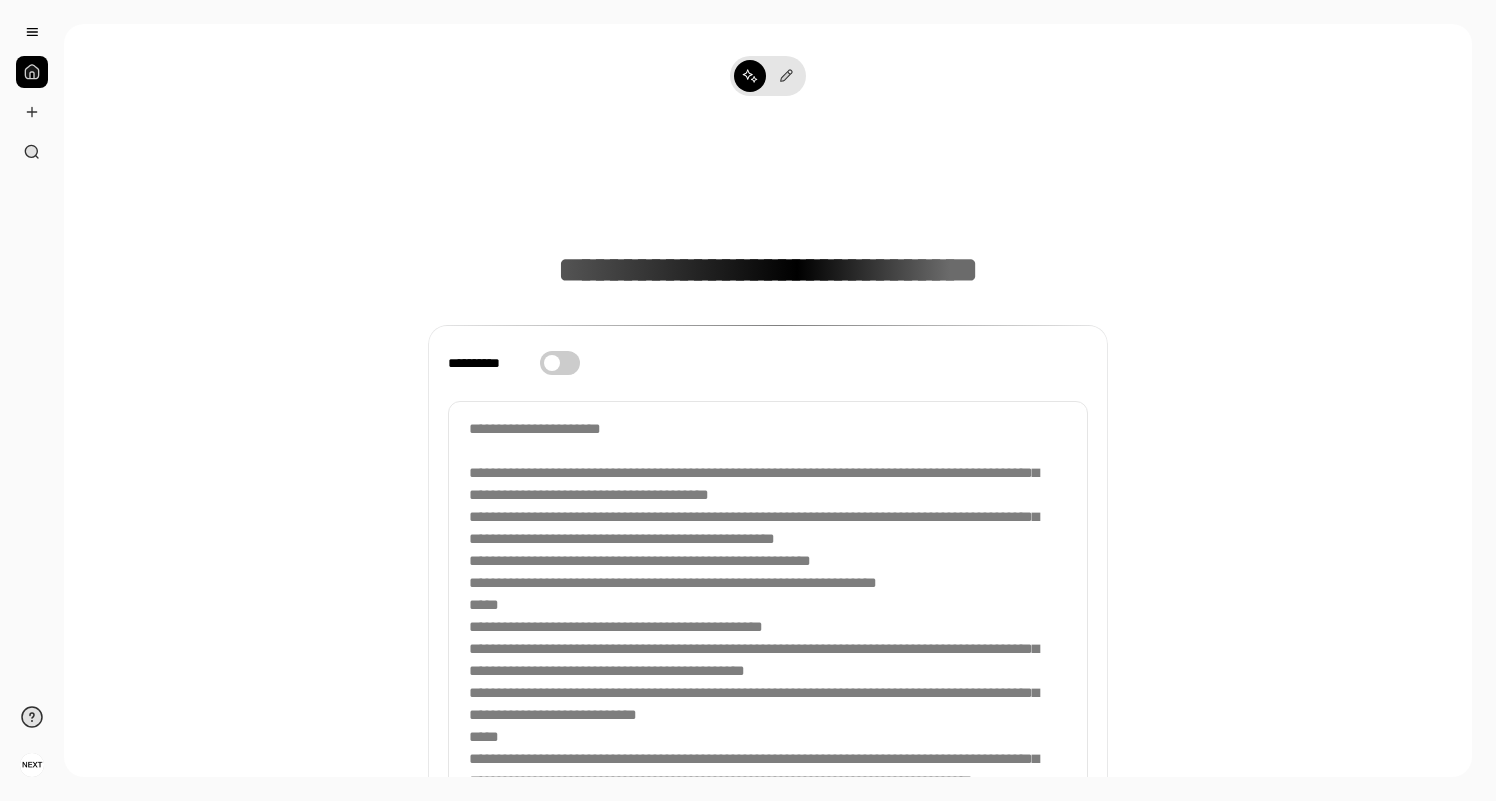click at bounding box center [768, 946] 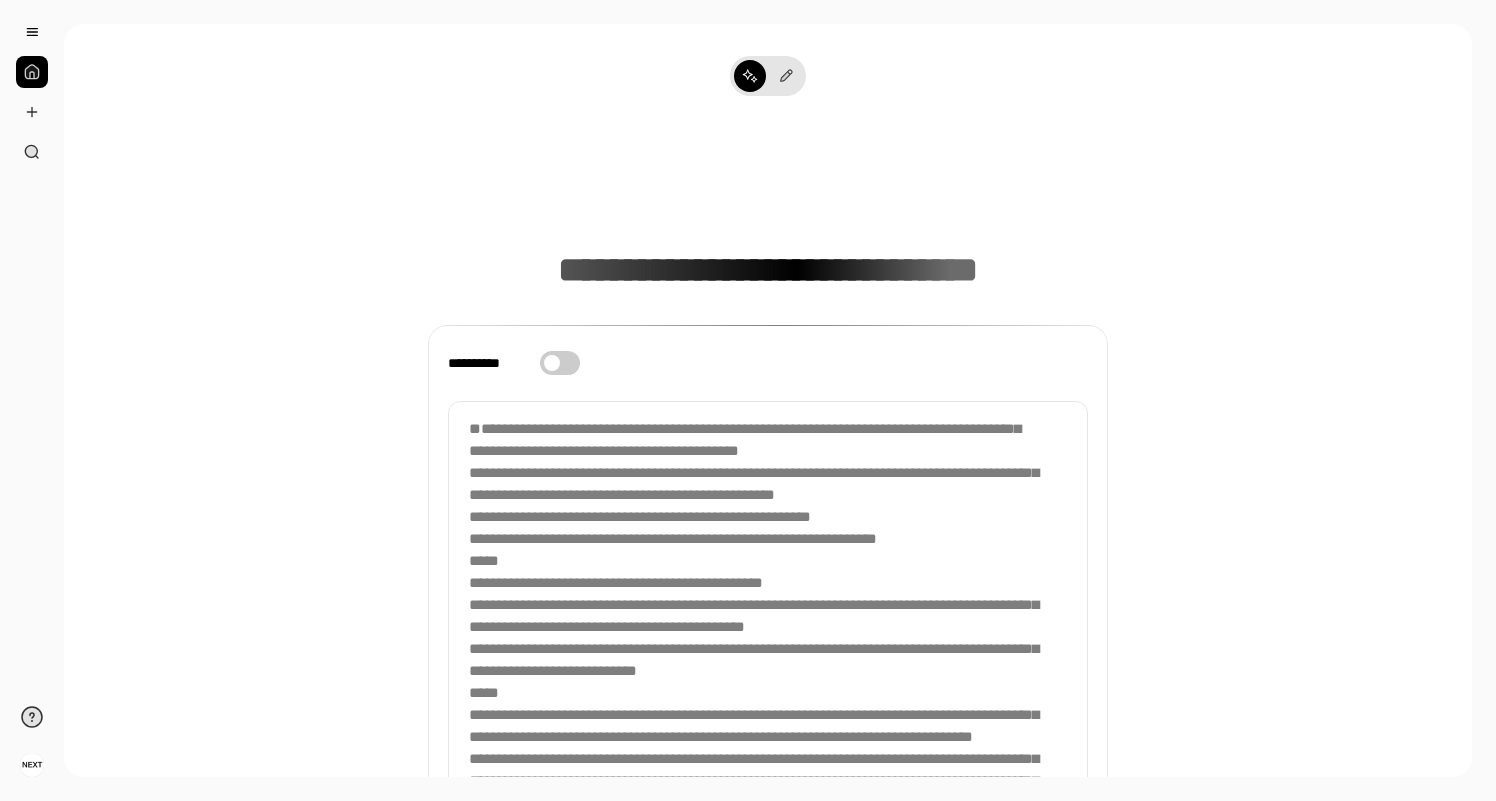 click at bounding box center [768, 946] 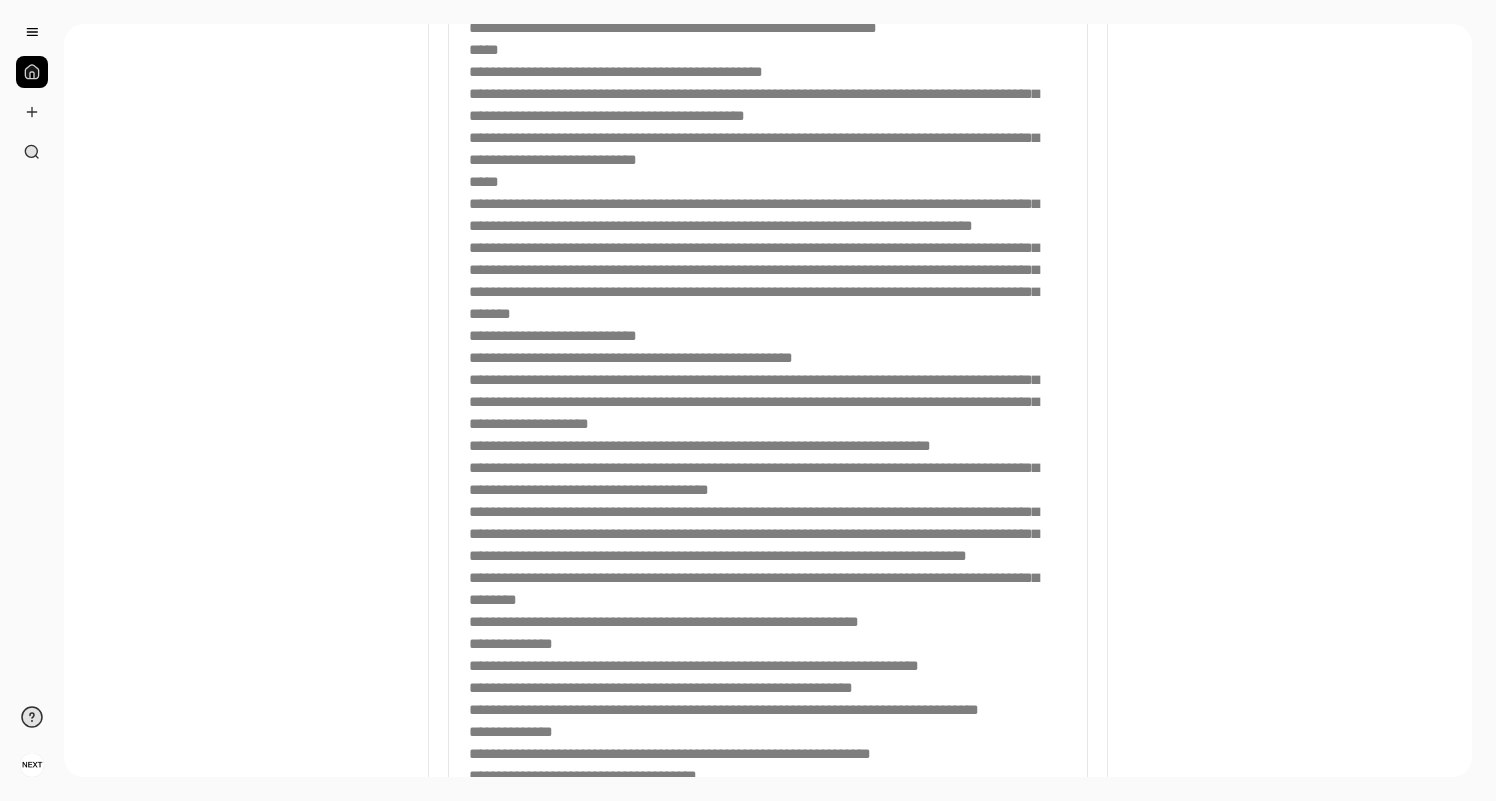 scroll, scrollTop: 810, scrollLeft: 0, axis: vertical 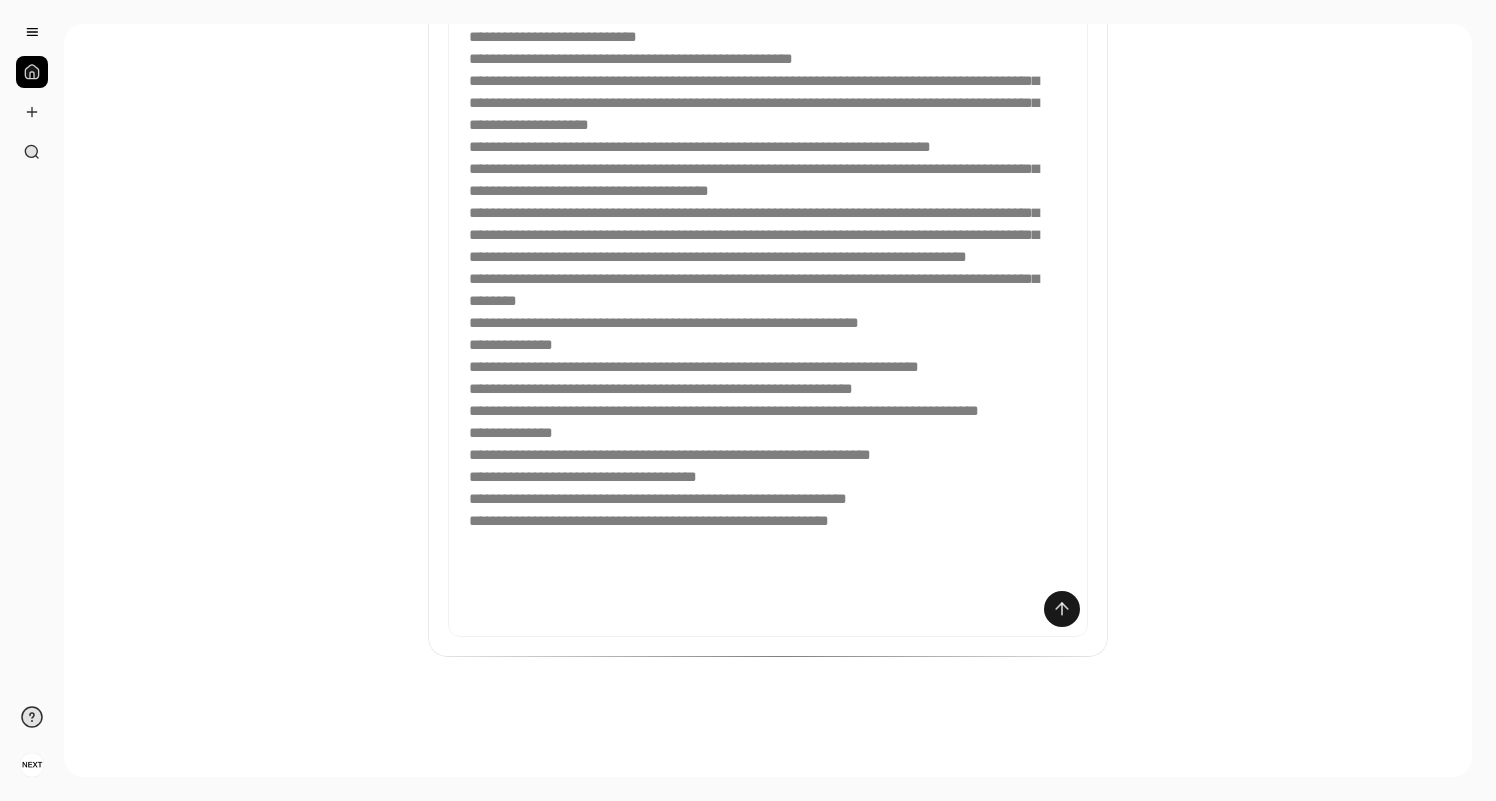 click at bounding box center (1062, 609) 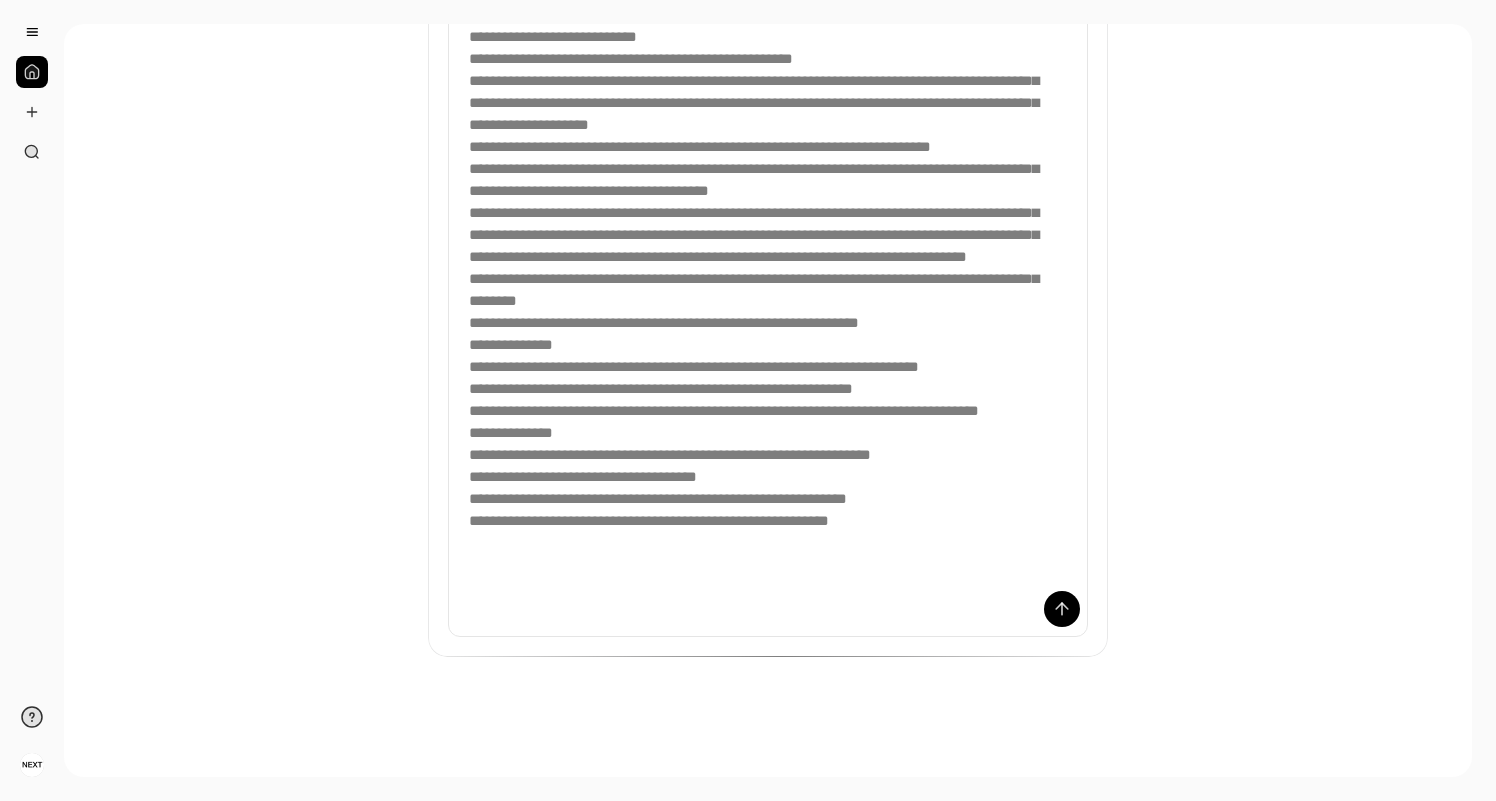 click at bounding box center (768, 114) 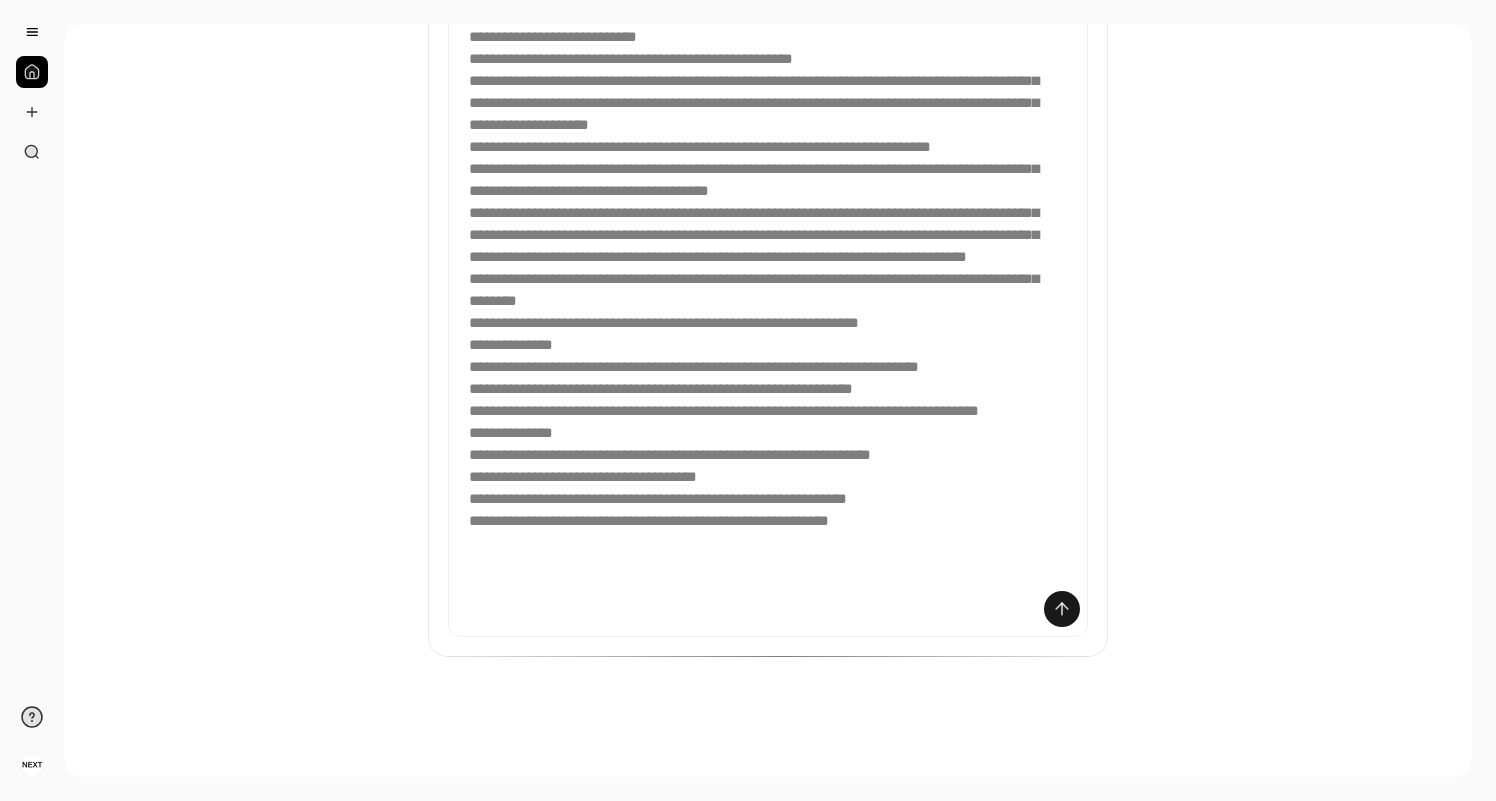 click at bounding box center (1062, 609) 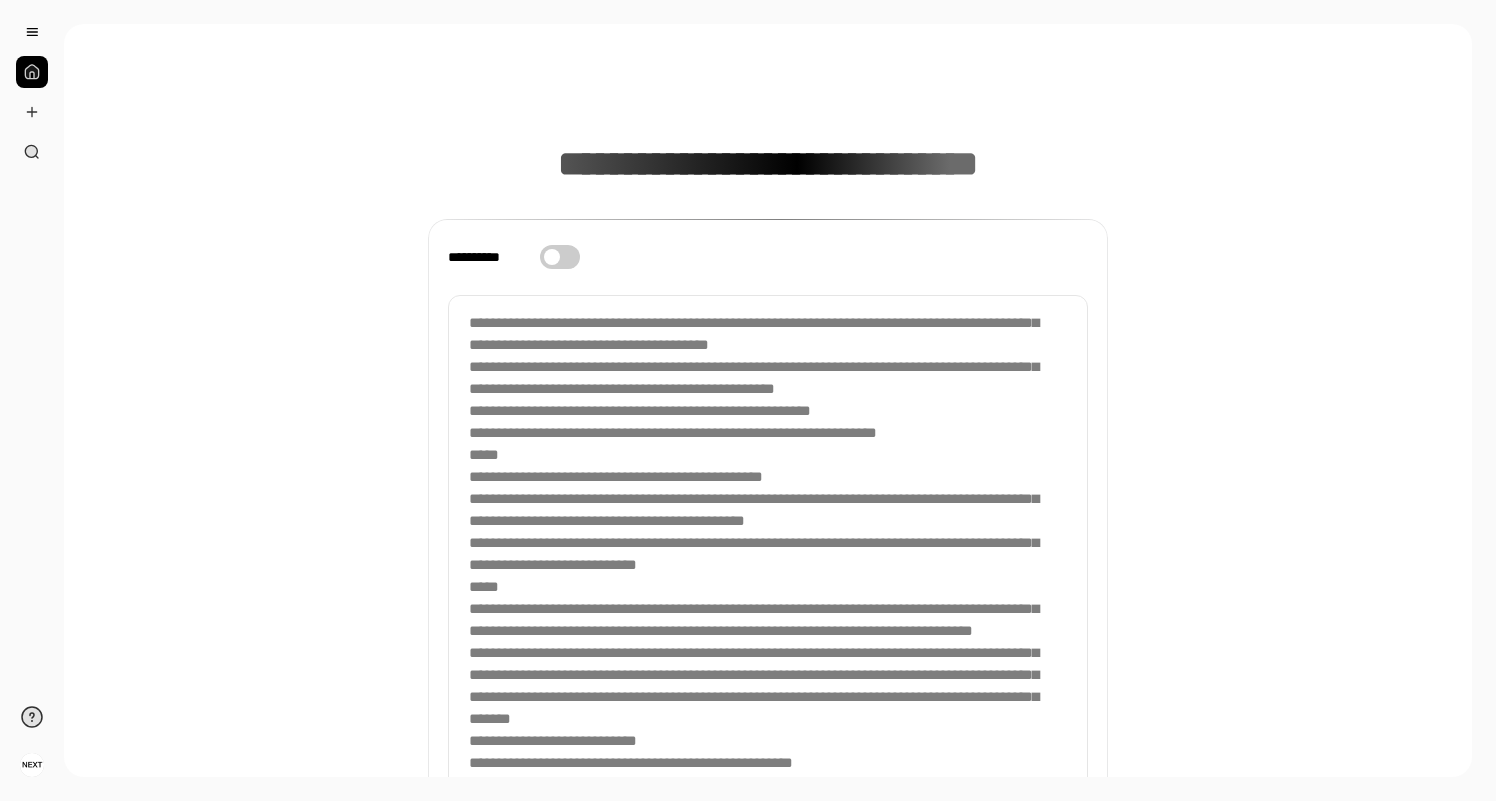scroll, scrollTop: 93, scrollLeft: 0, axis: vertical 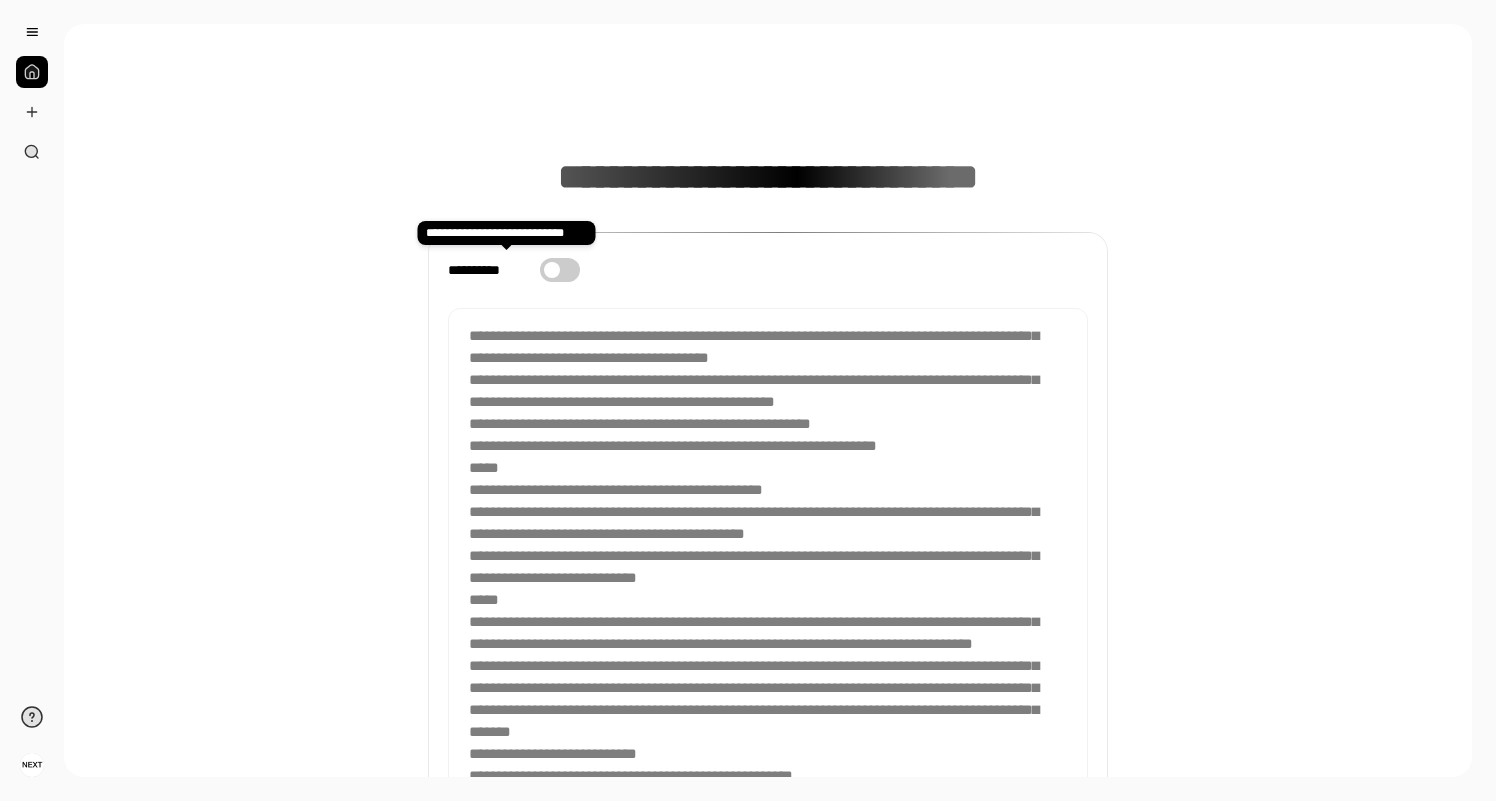 click at bounding box center [552, 270] 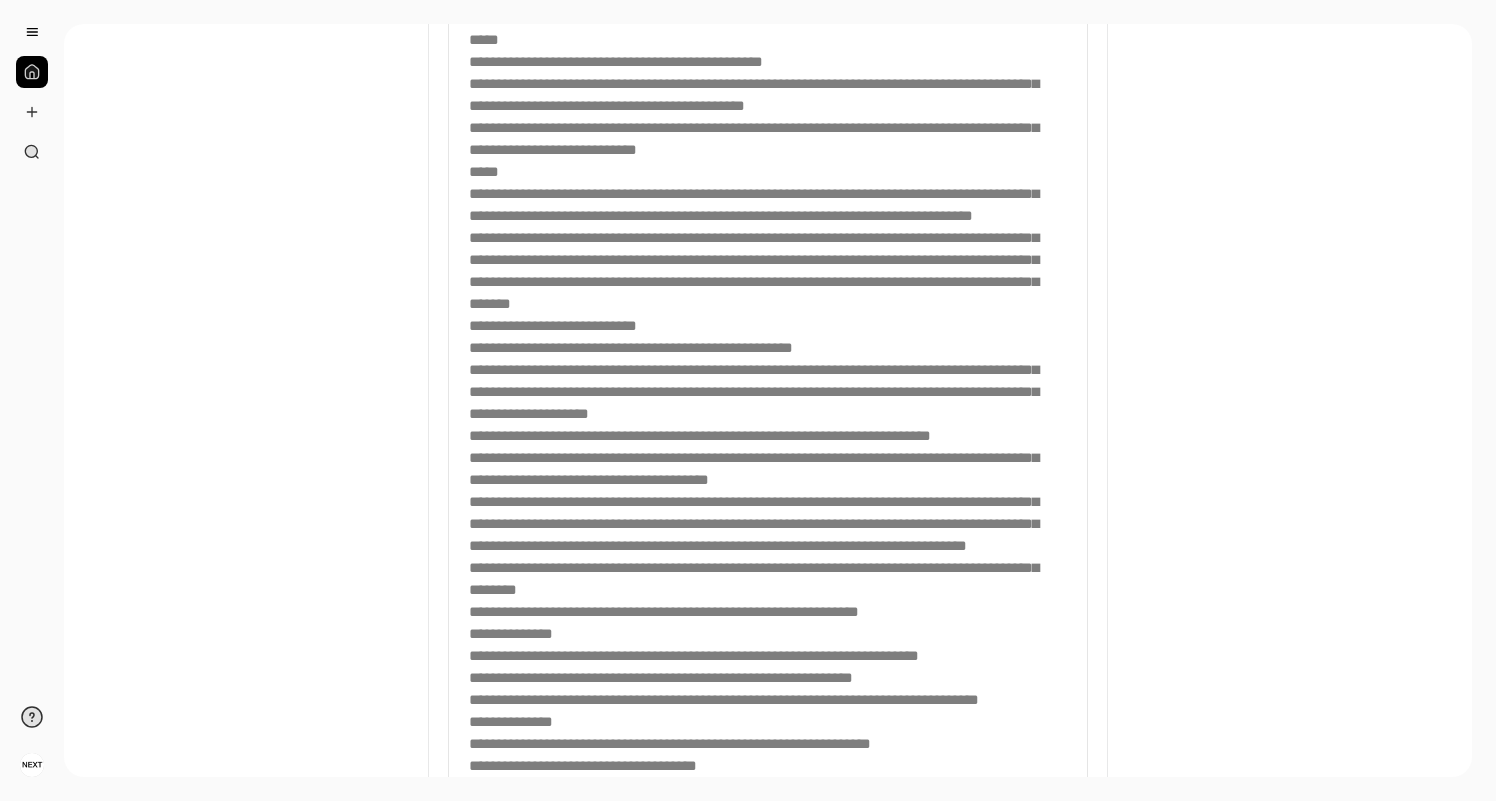 scroll, scrollTop: 810, scrollLeft: 0, axis: vertical 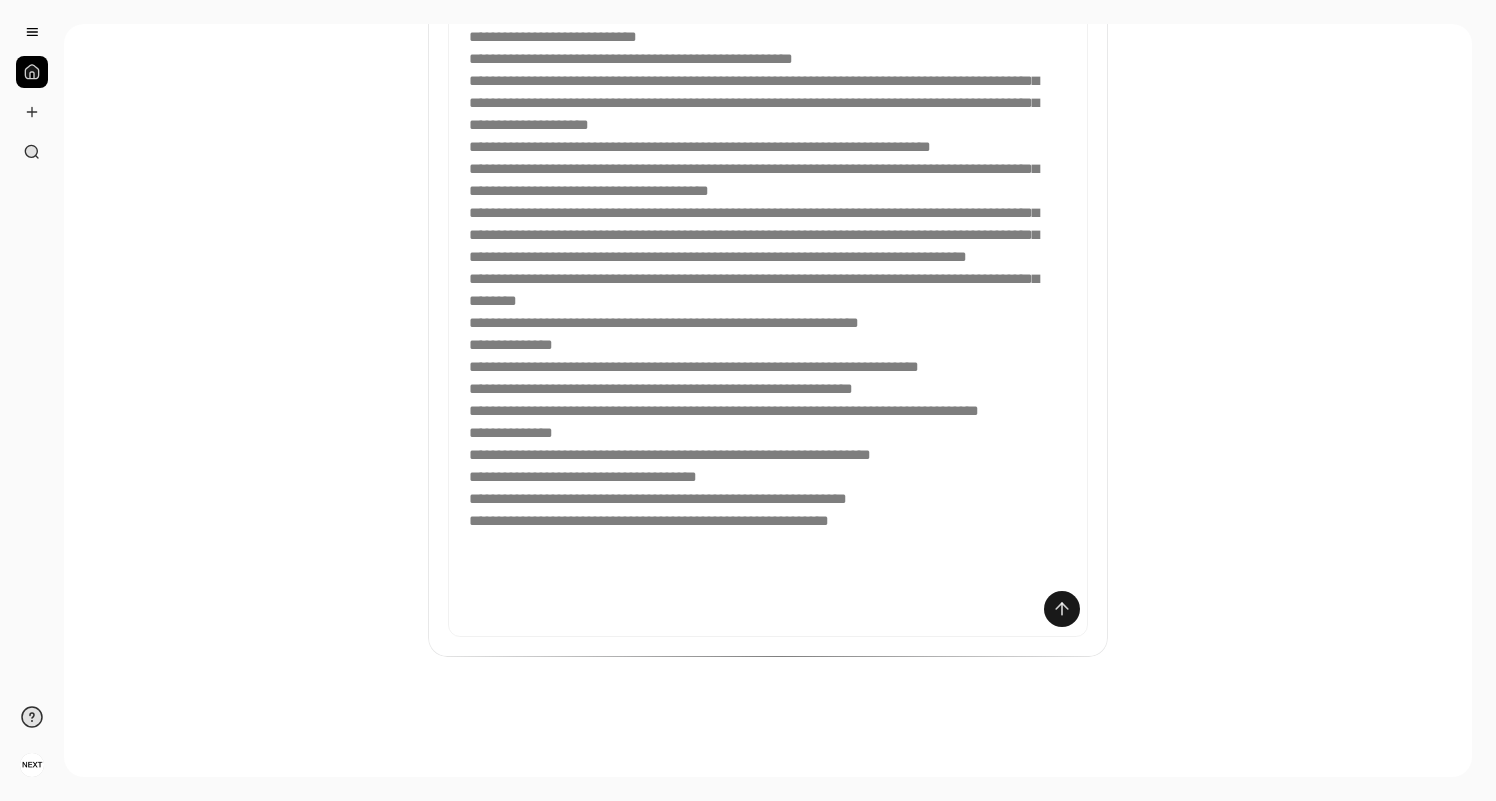 click at bounding box center (1062, 609) 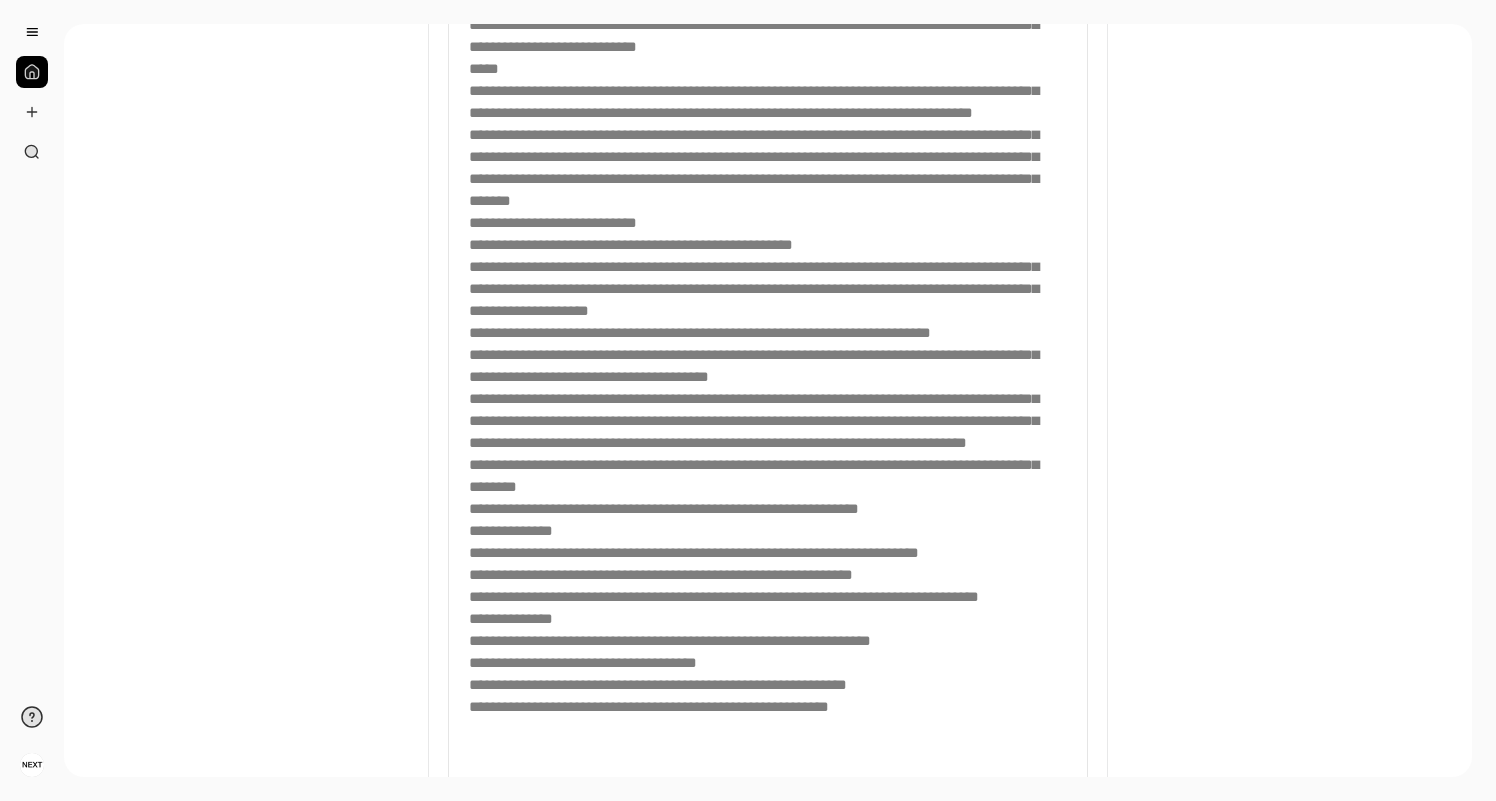 scroll, scrollTop: 810, scrollLeft: 0, axis: vertical 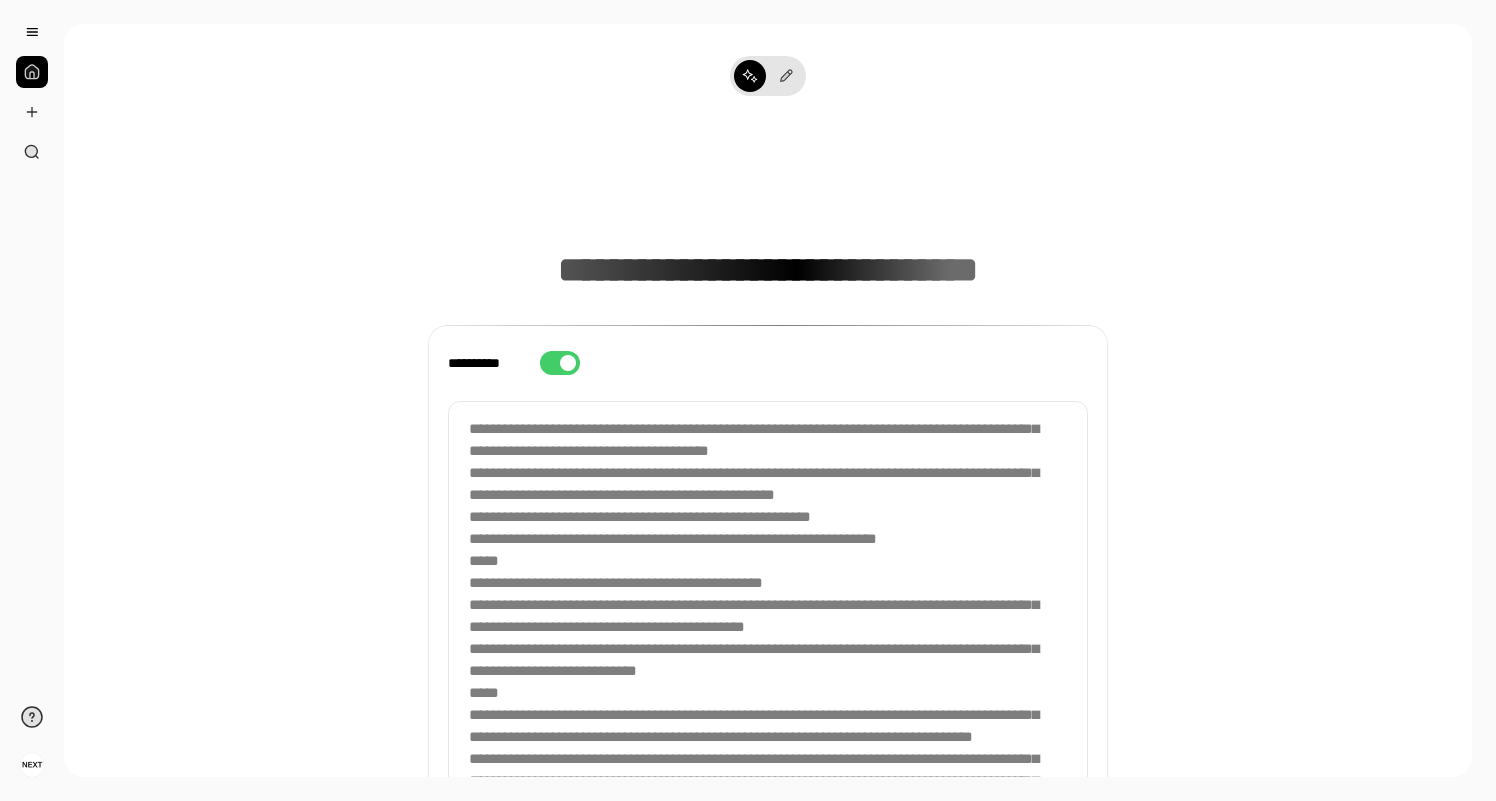 drag, startPoint x: 892, startPoint y: 590, endPoint x: 388, endPoint y: -66, distance: 827.2557 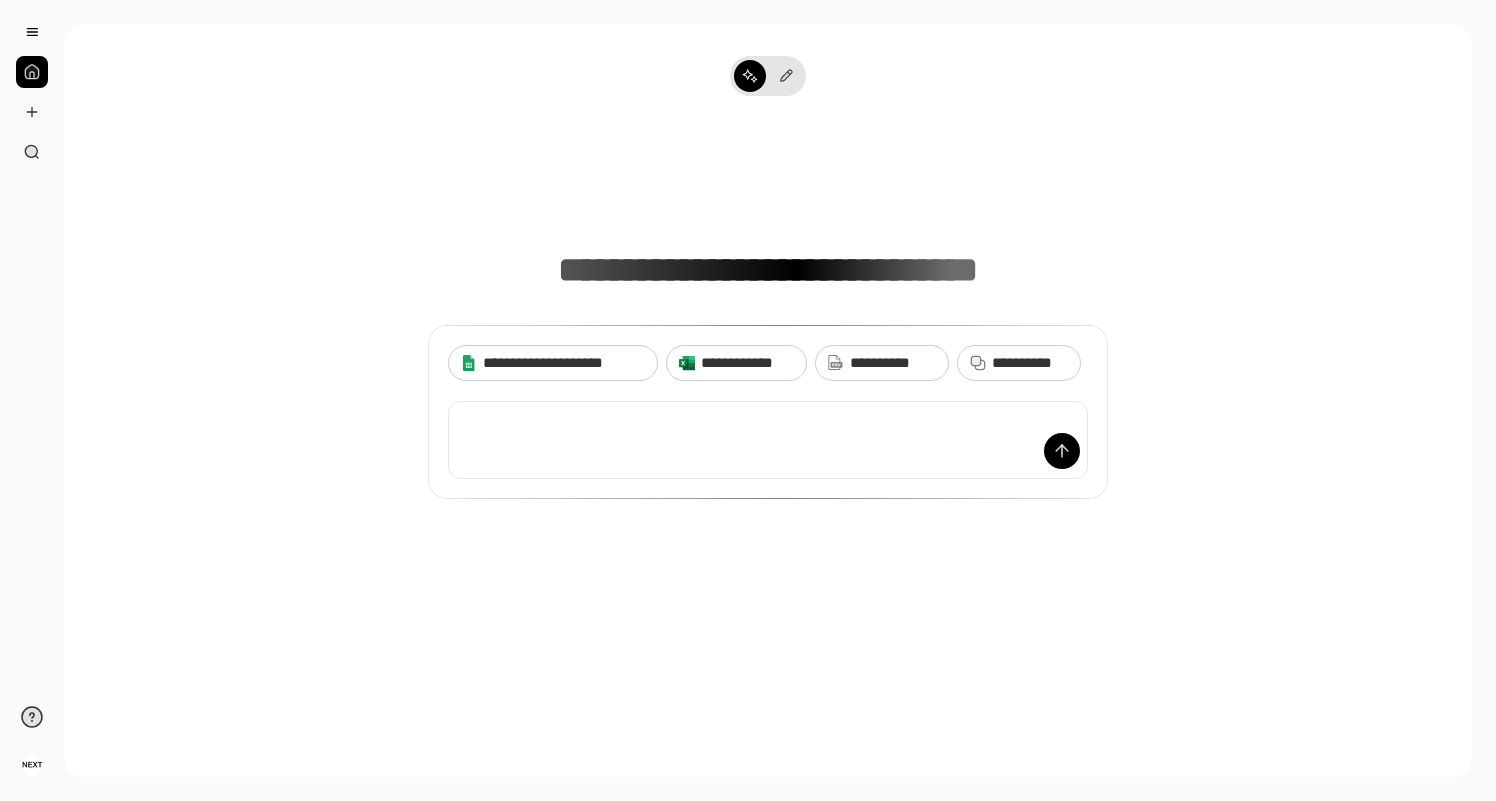 click at bounding box center [768, 440] 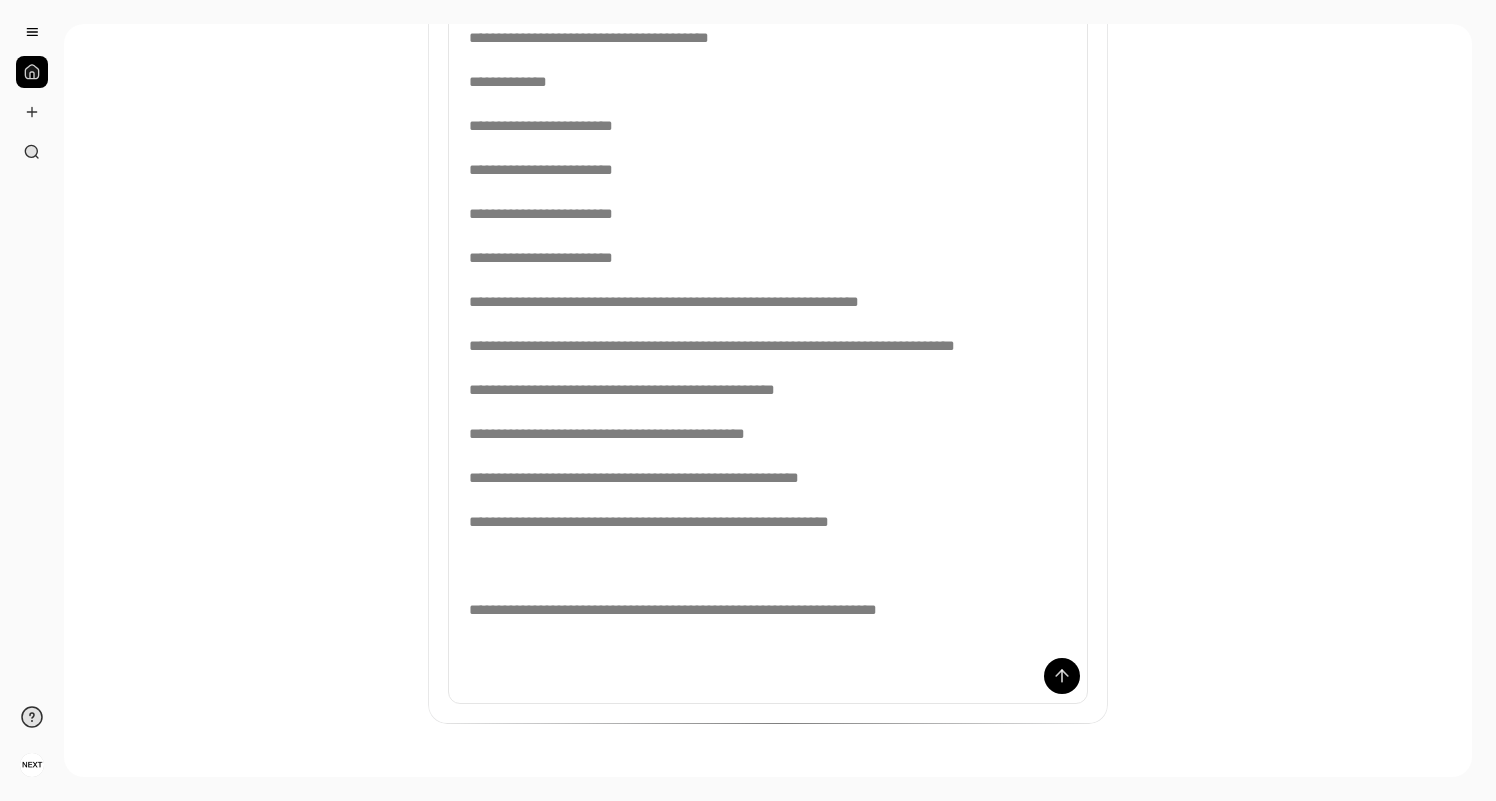 scroll, scrollTop: 587, scrollLeft: 0, axis: vertical 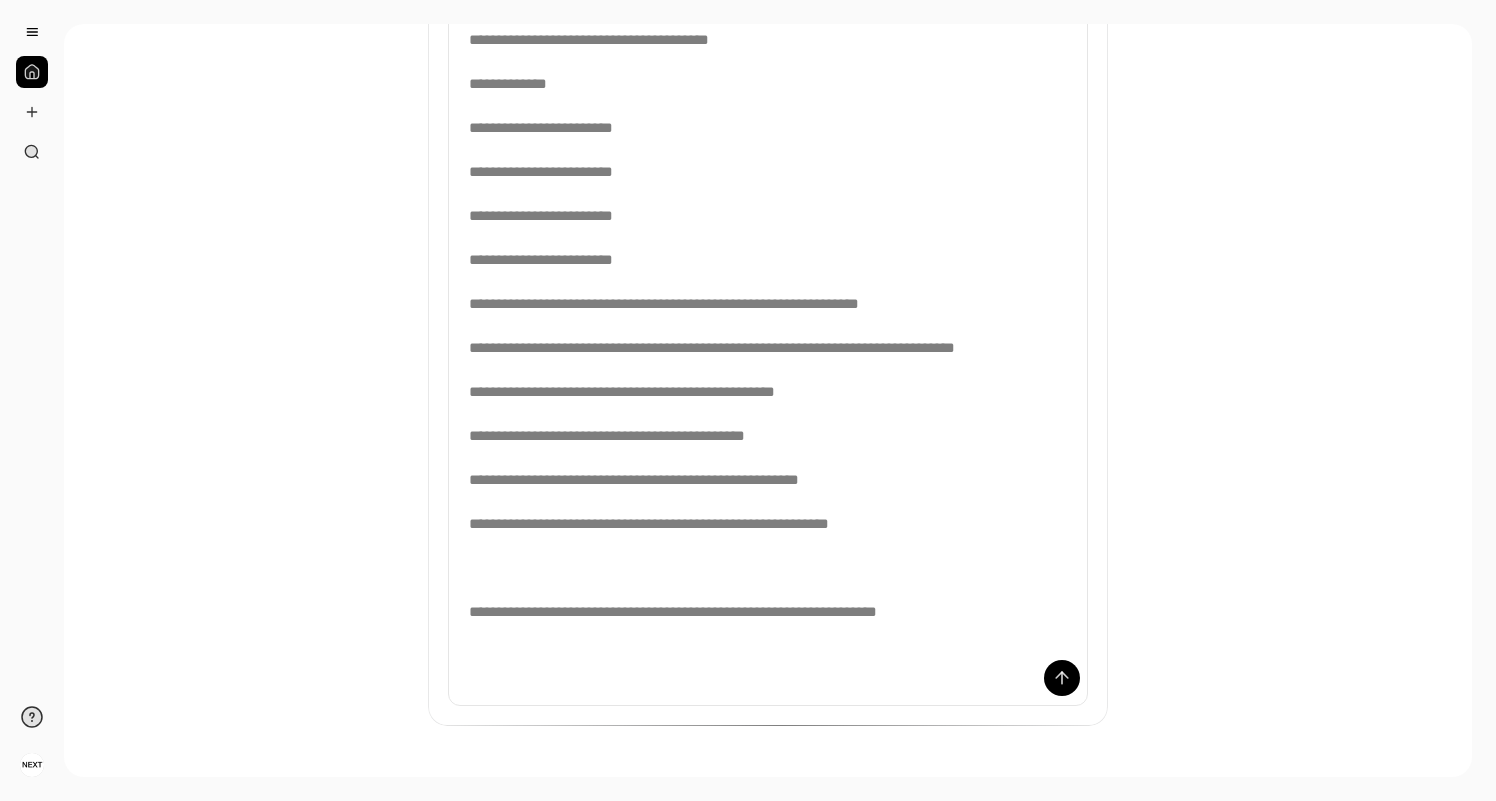 click on "**********" at bounding box center (768, 260) 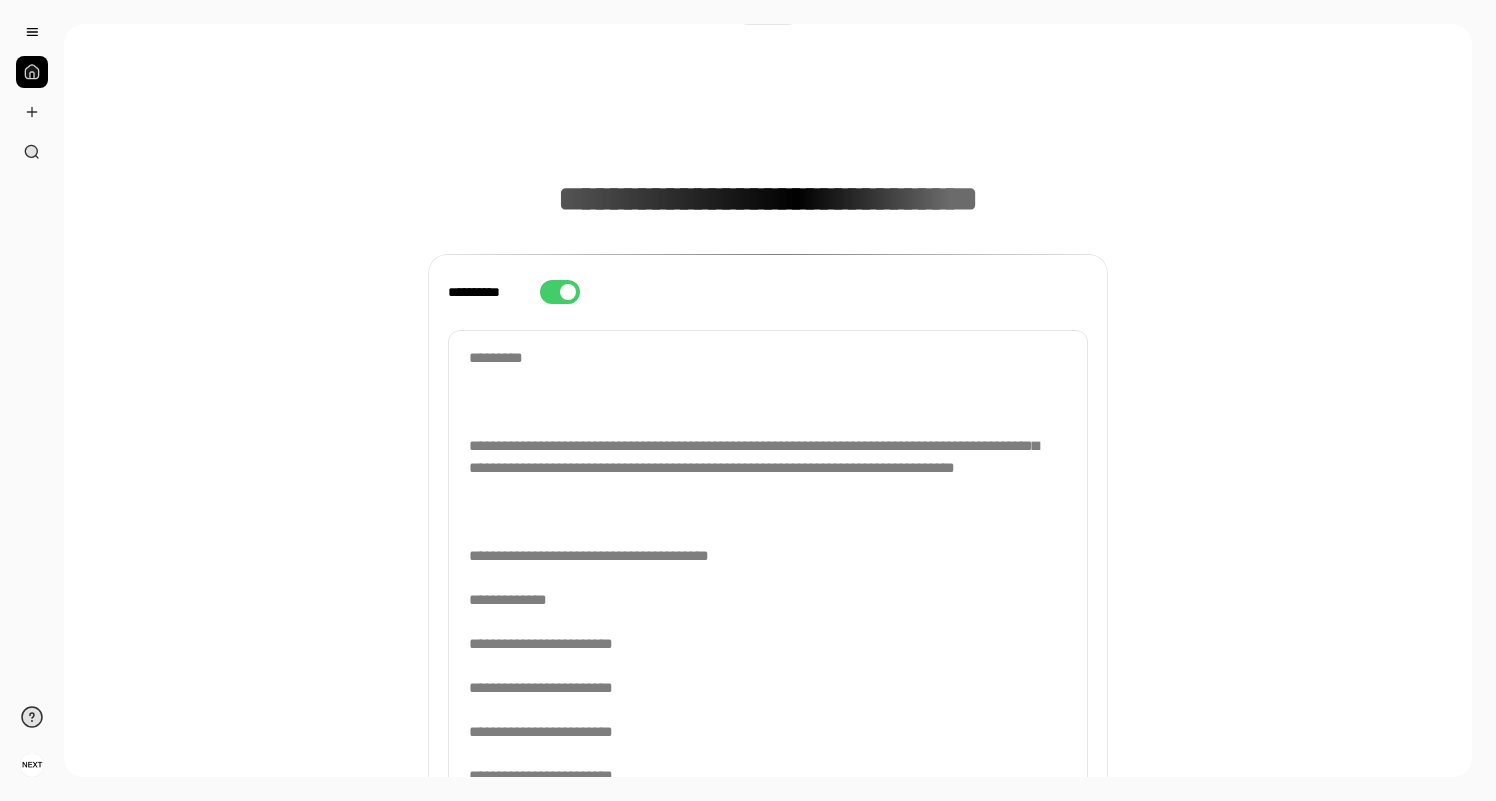 scroll, scrollTop: 0, scrollLeft: 0, axis: both 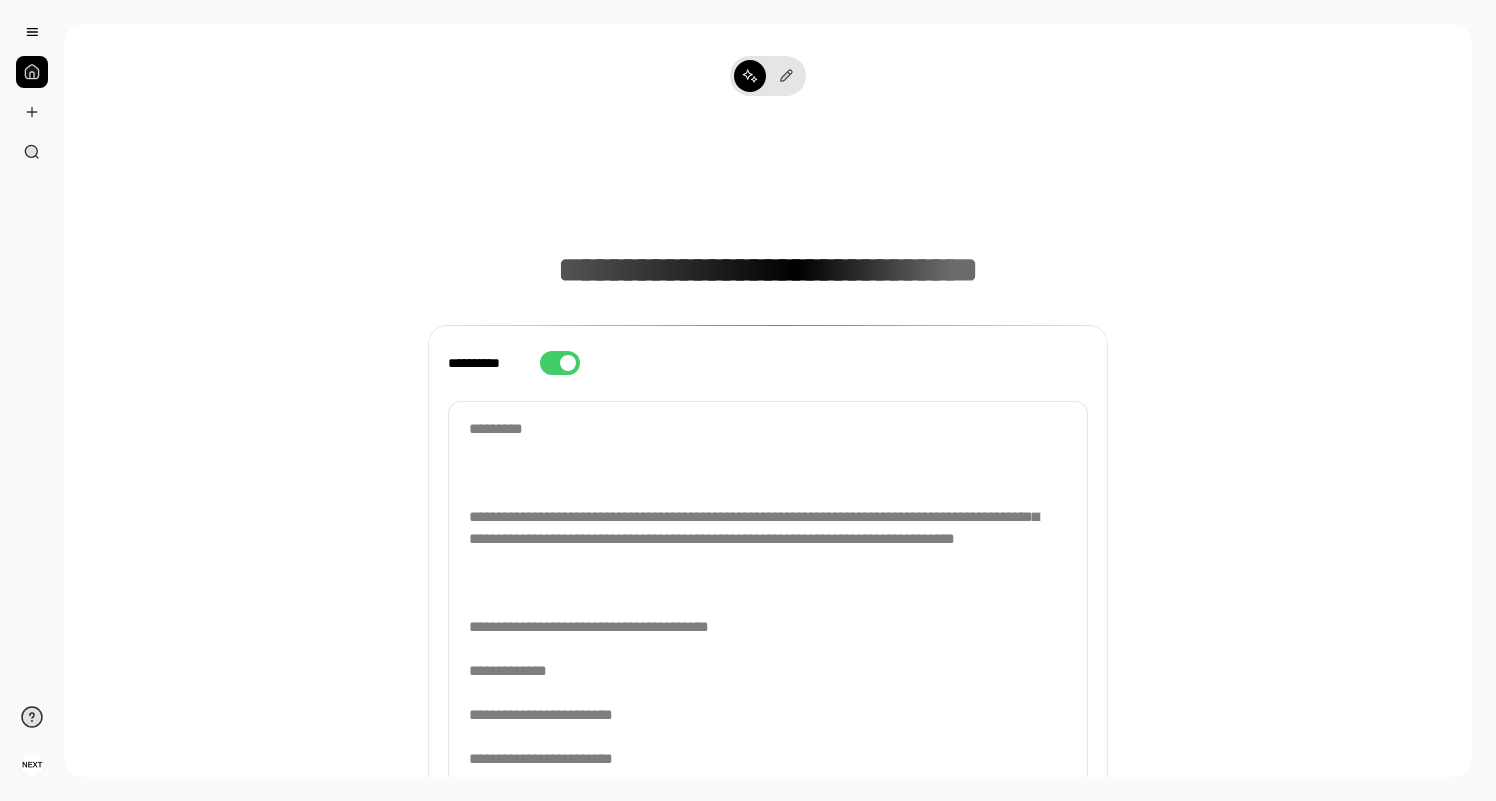 click on "**********" at bounding box center (768, 836) 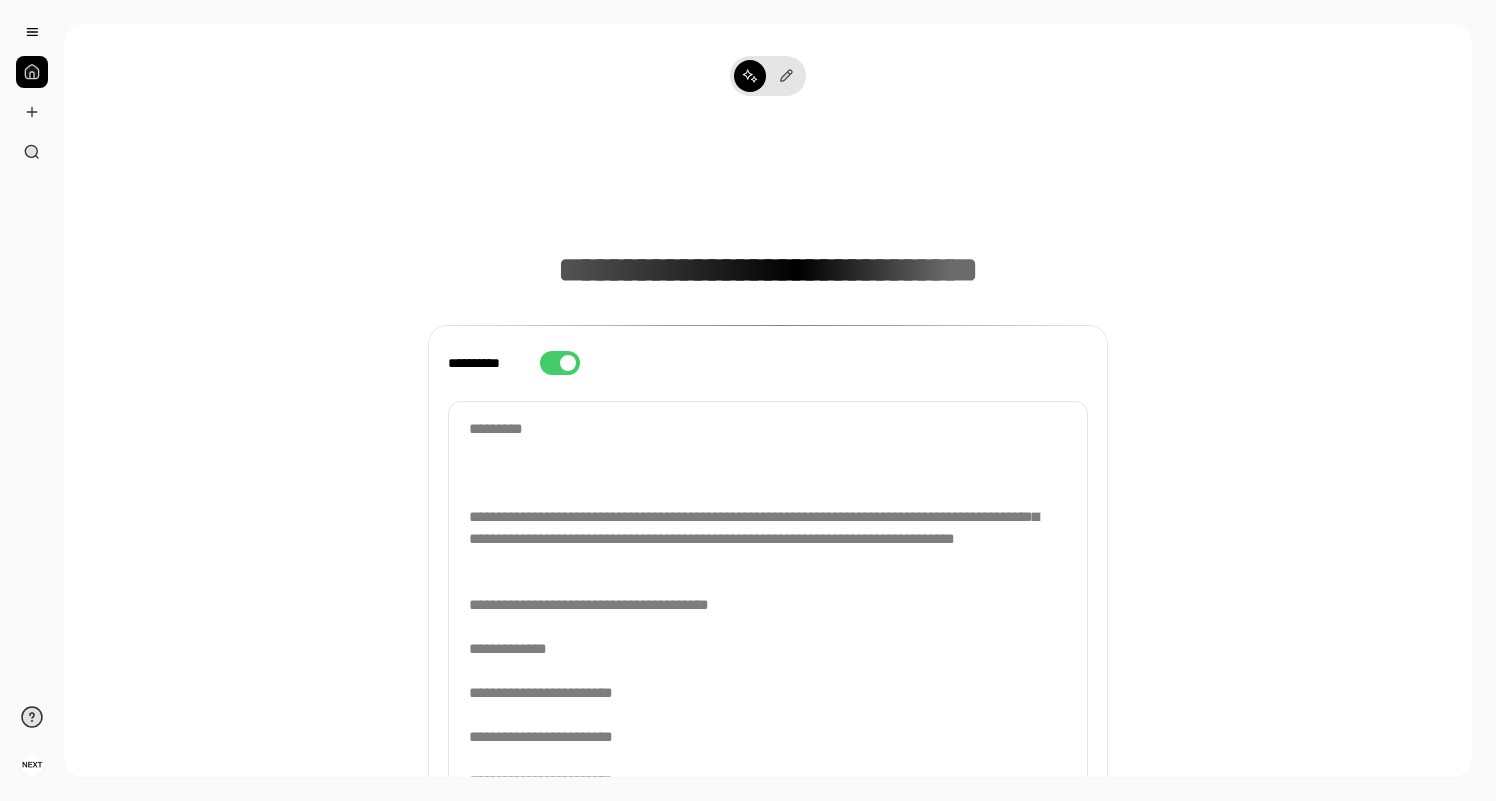 click on "**********" at bounding box center [768, 825] 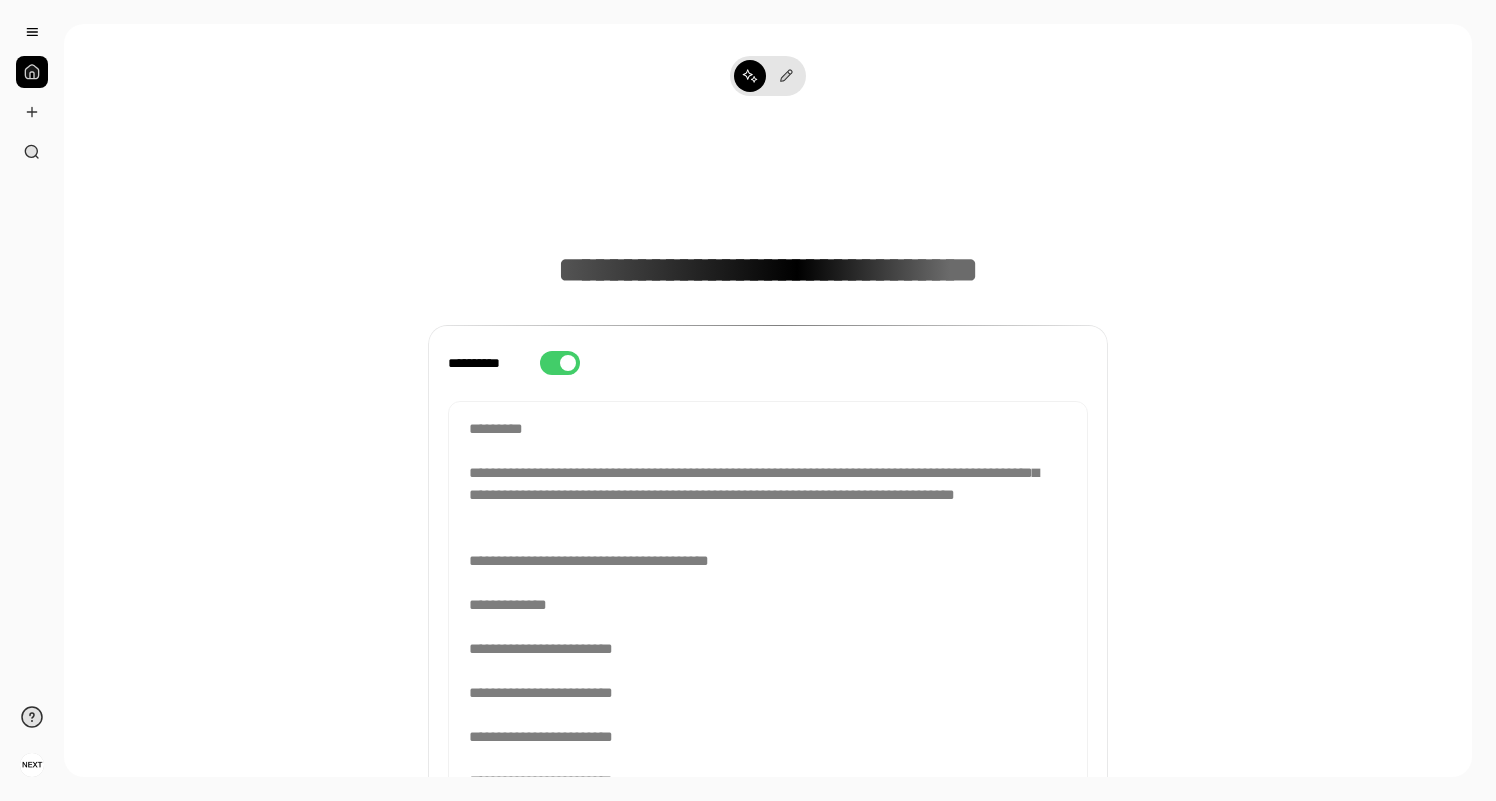 click on "**********" at bounding box center [560, 363] 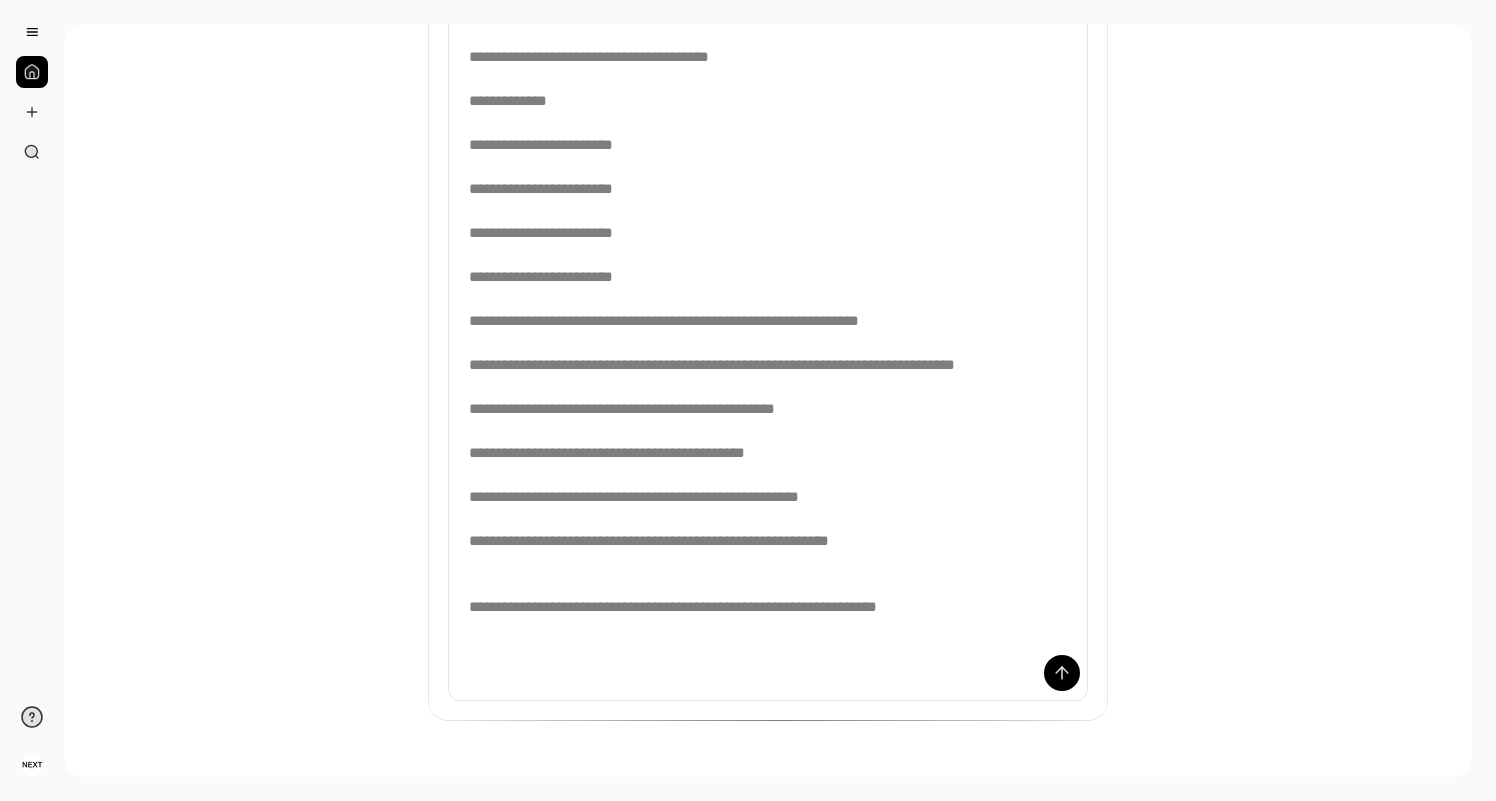 scroll, scrollTop: 568, scrollLeft: 0, axis: vertical 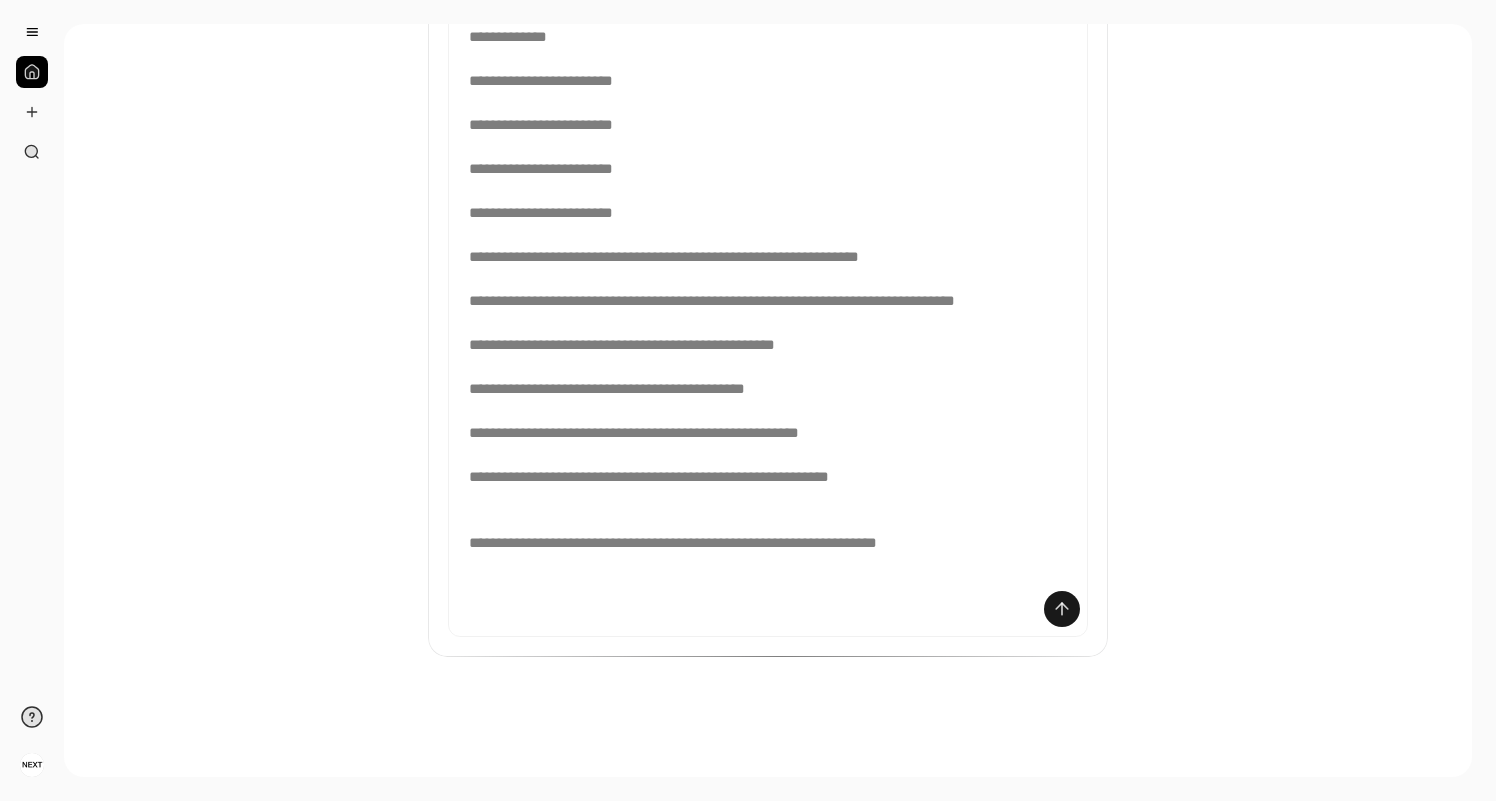 click at bounding box center (1062, 609) 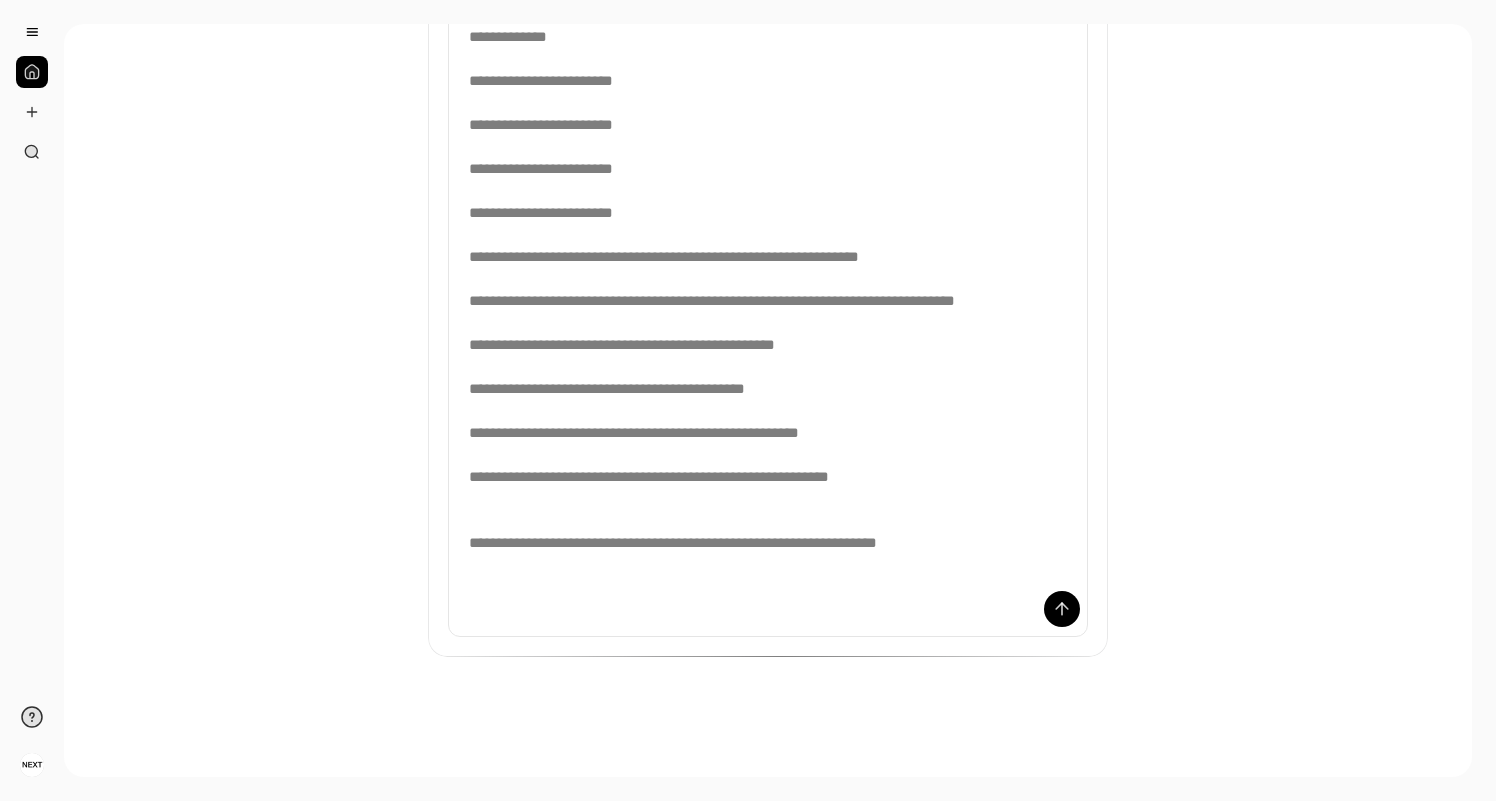 scroll, scrollTop: 0, scrollLeft: 0, axis: both 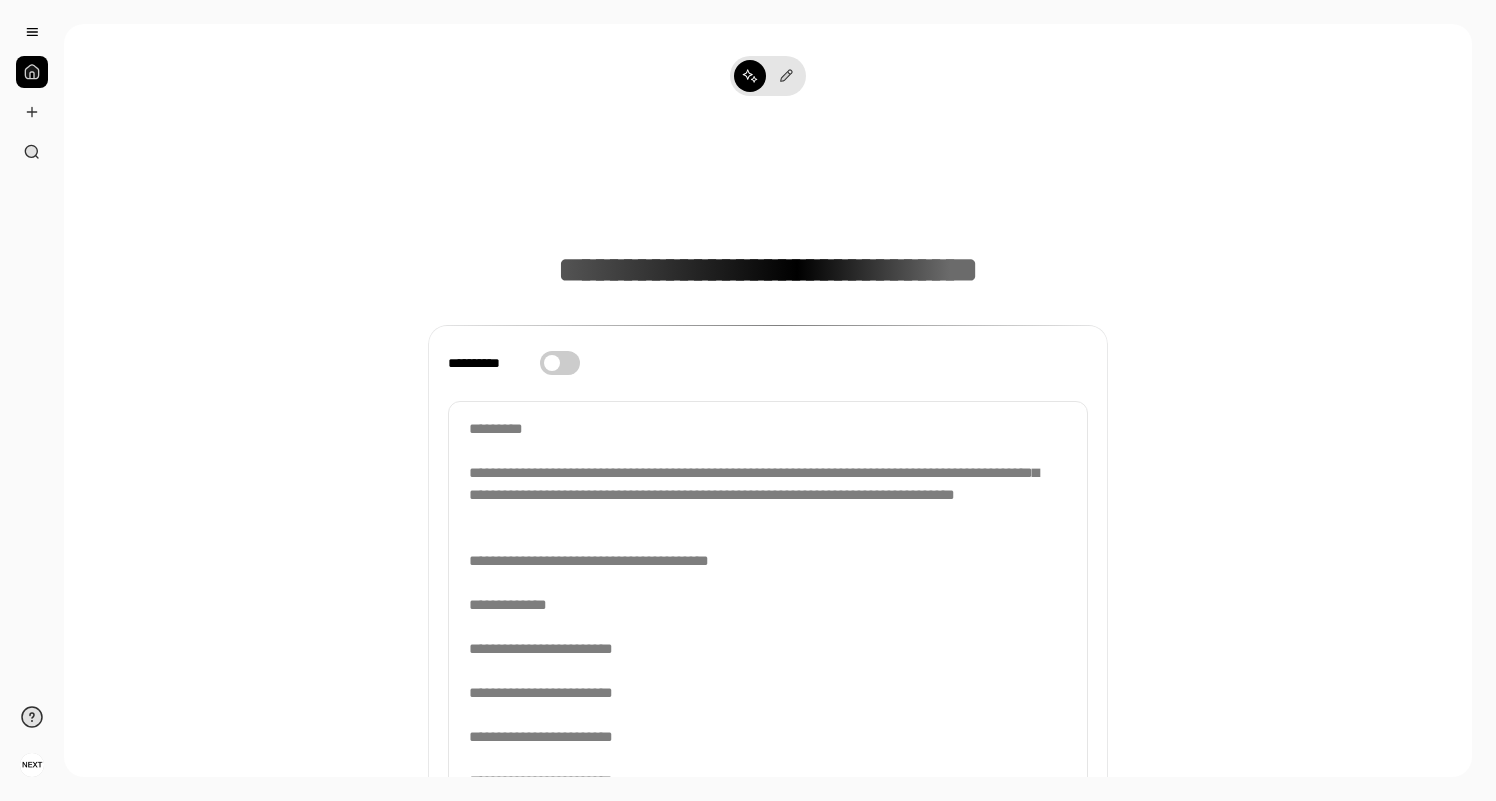 click on "**********" at bounding box center (768, 803) 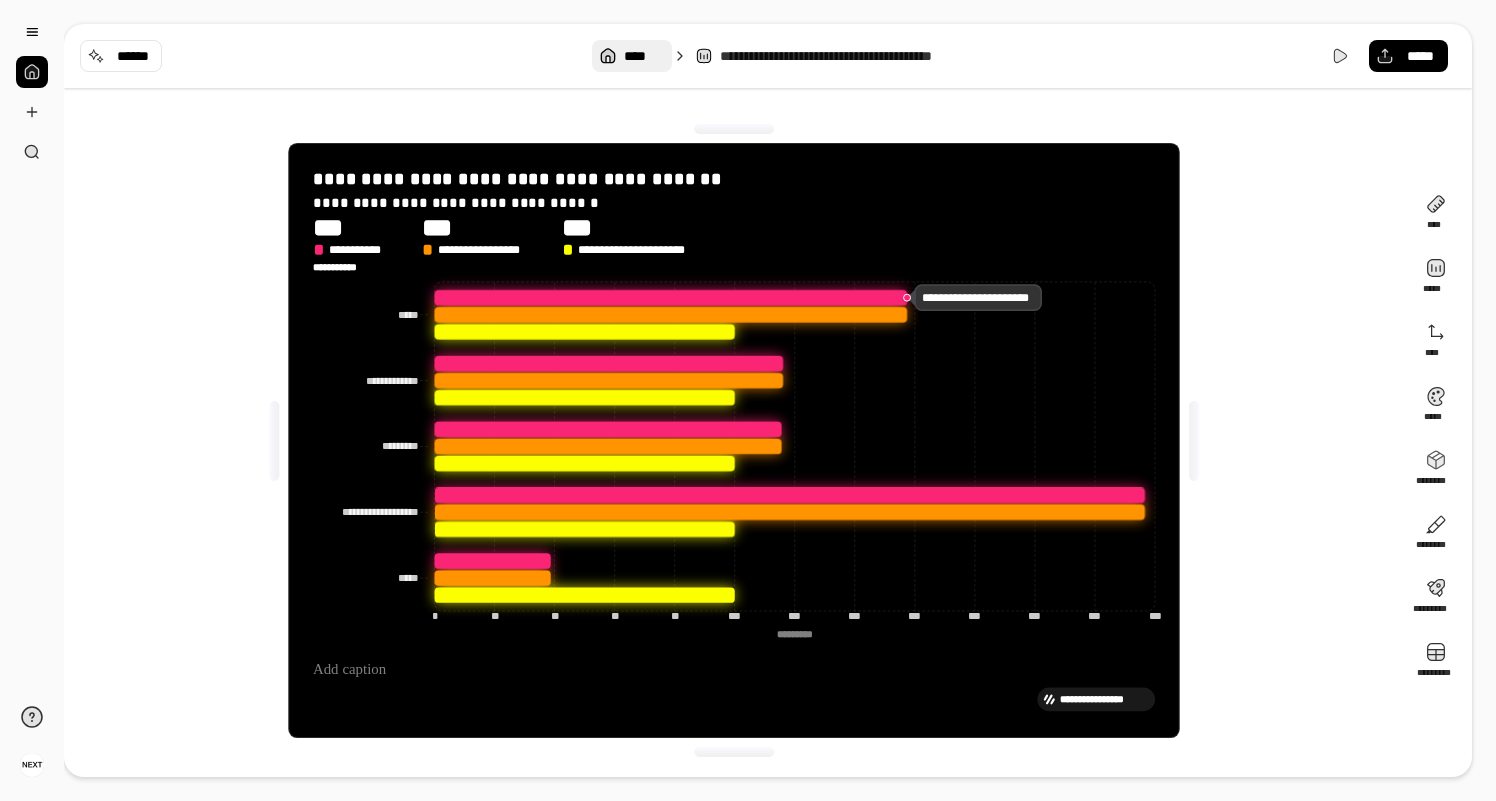 click 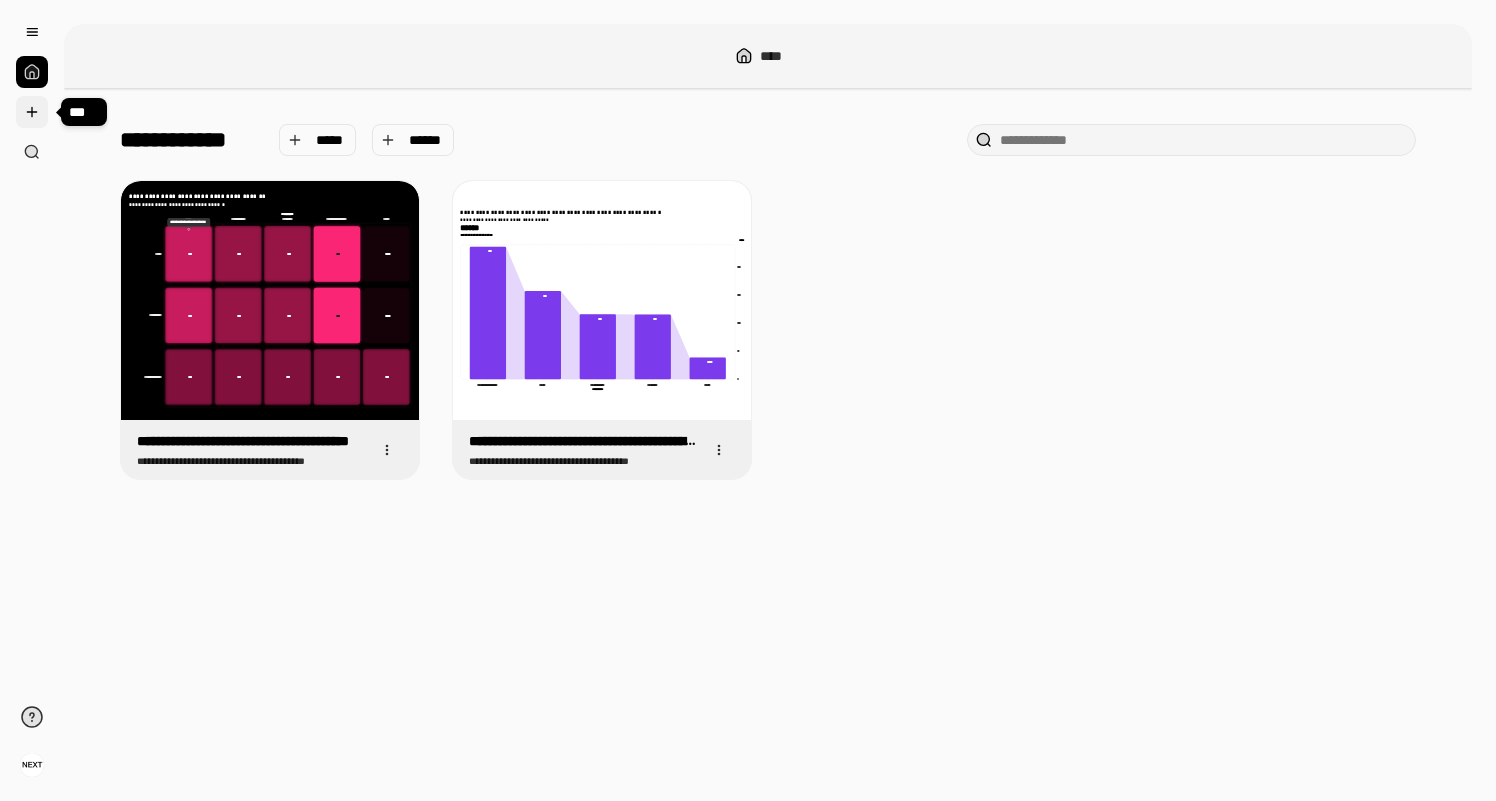 click at bounding box center [32, 112] 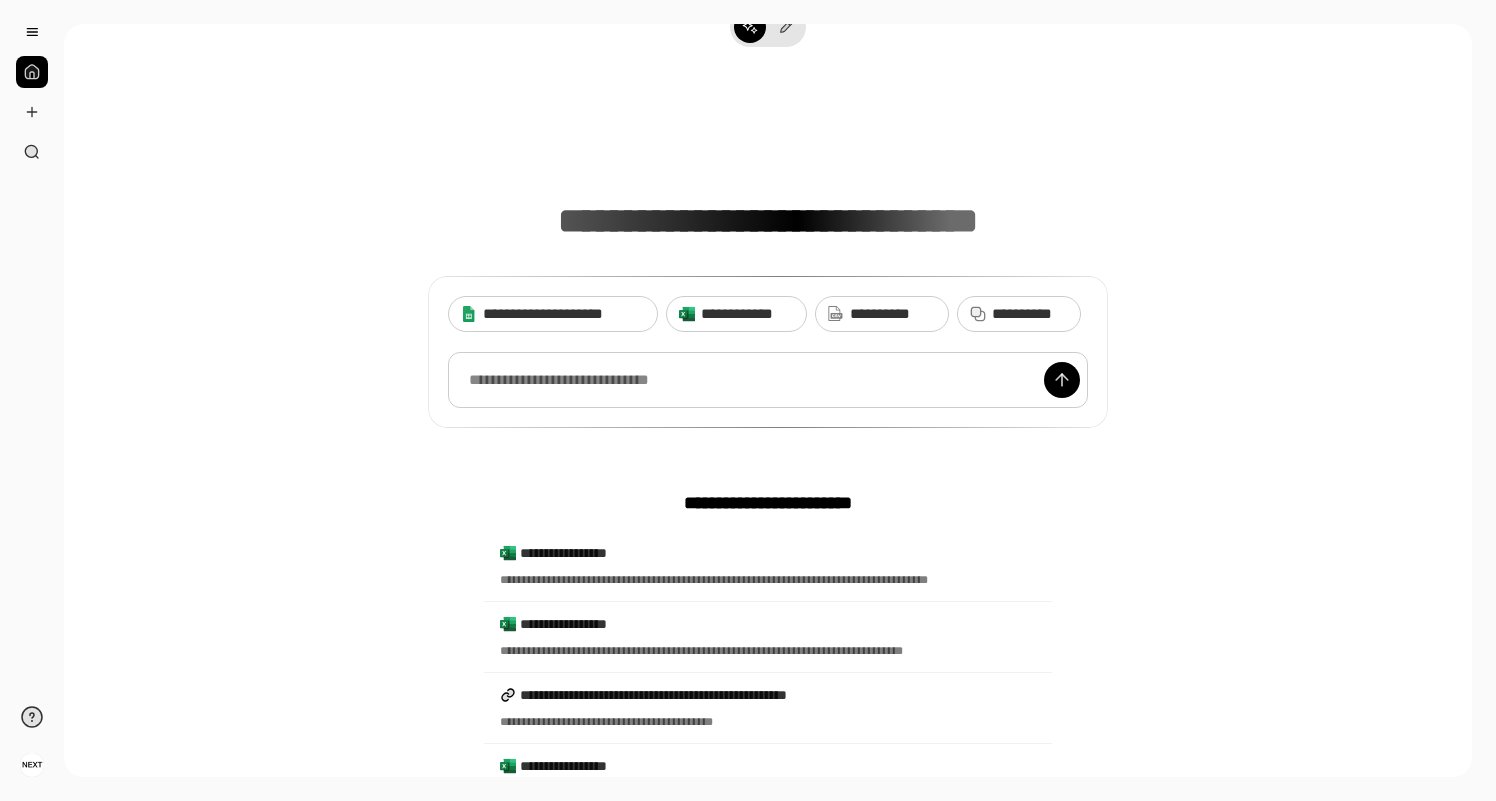 click at bounding box center (768, 380) 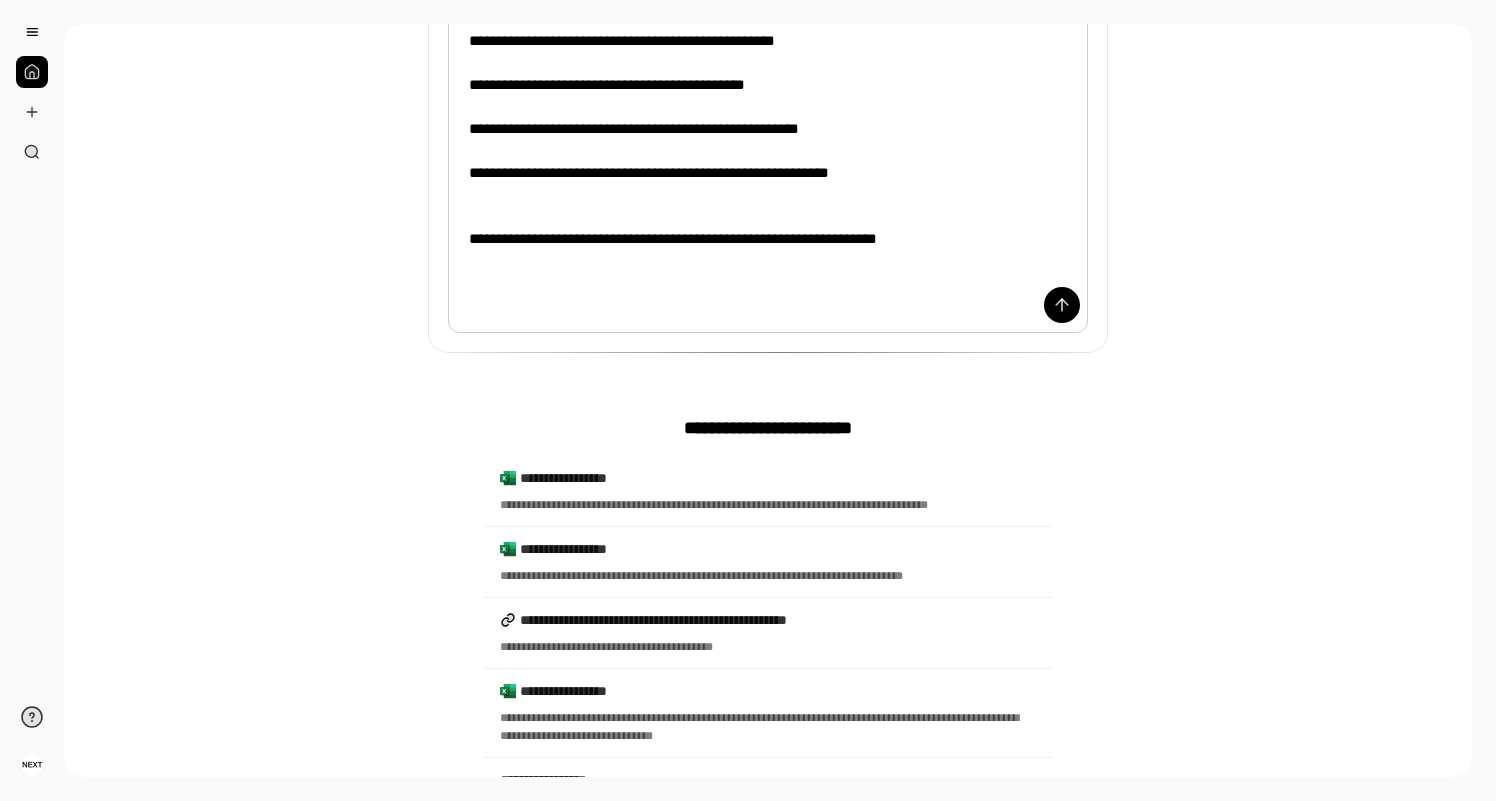 scroll, scrollTop: 776, scrollLeft: 0, axis: vertical 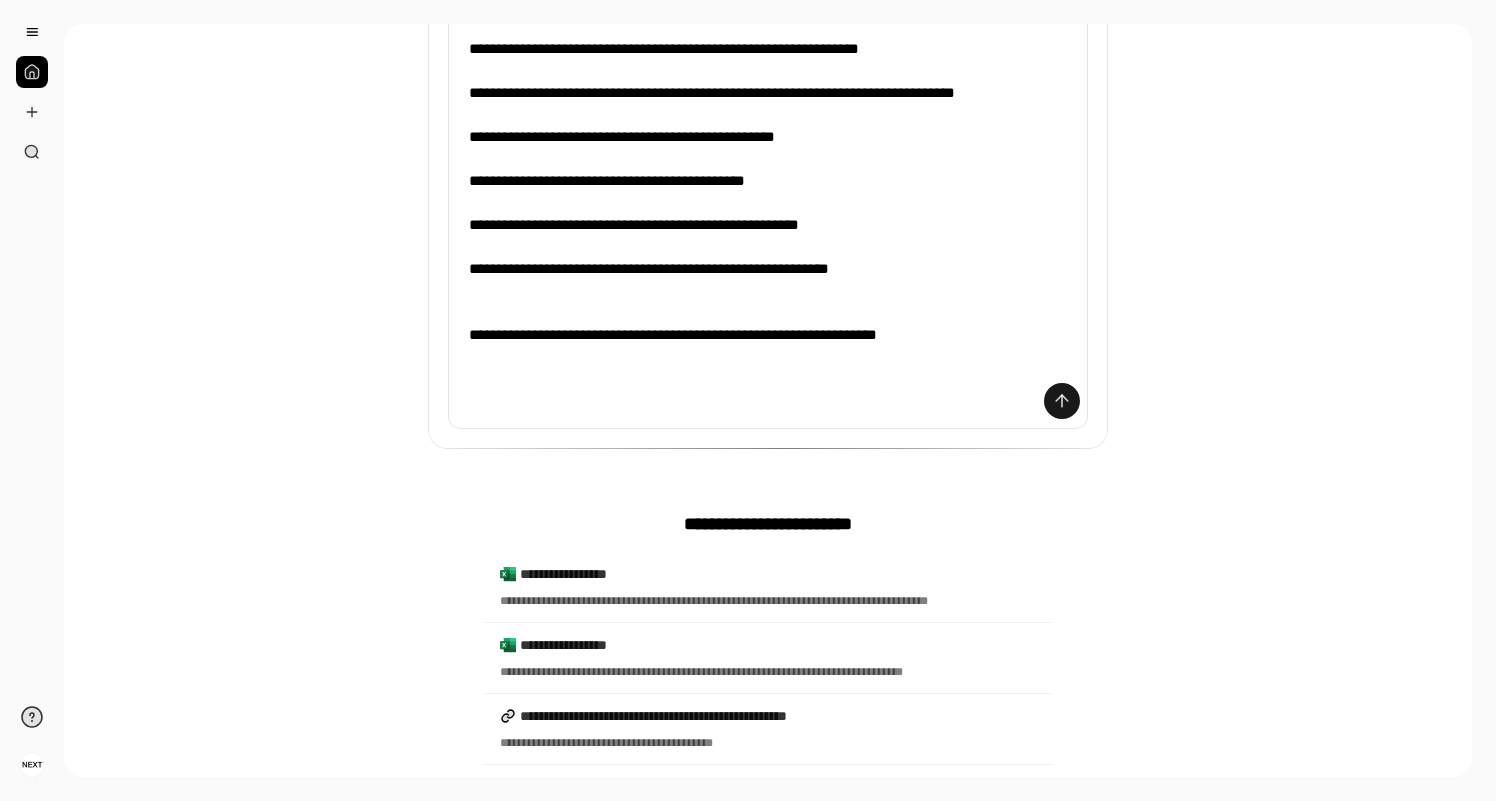 click at bounding box center (1062, 401) 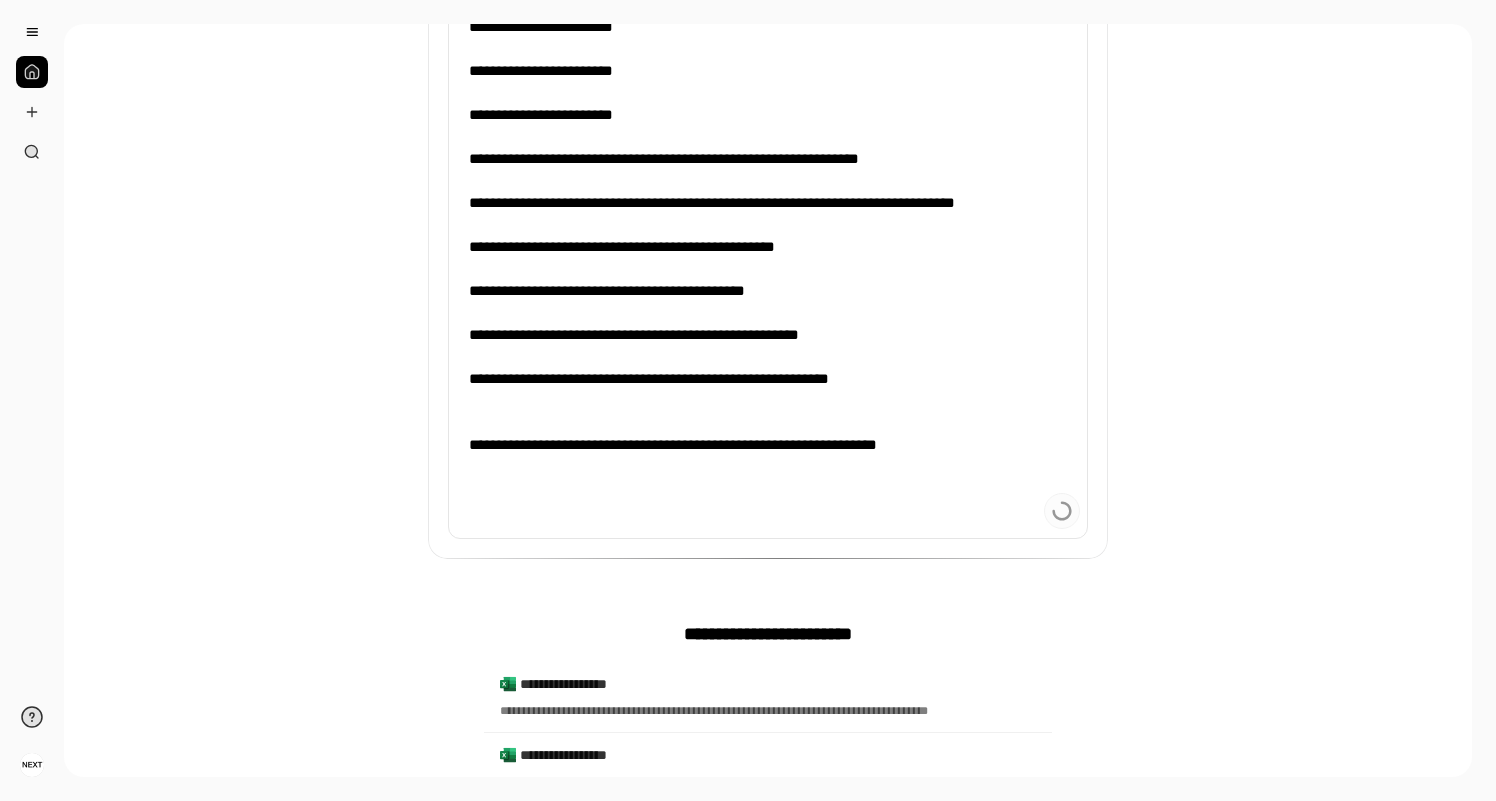scroll, scrollTop: 201, scrollLeft: 0, axis: vertical 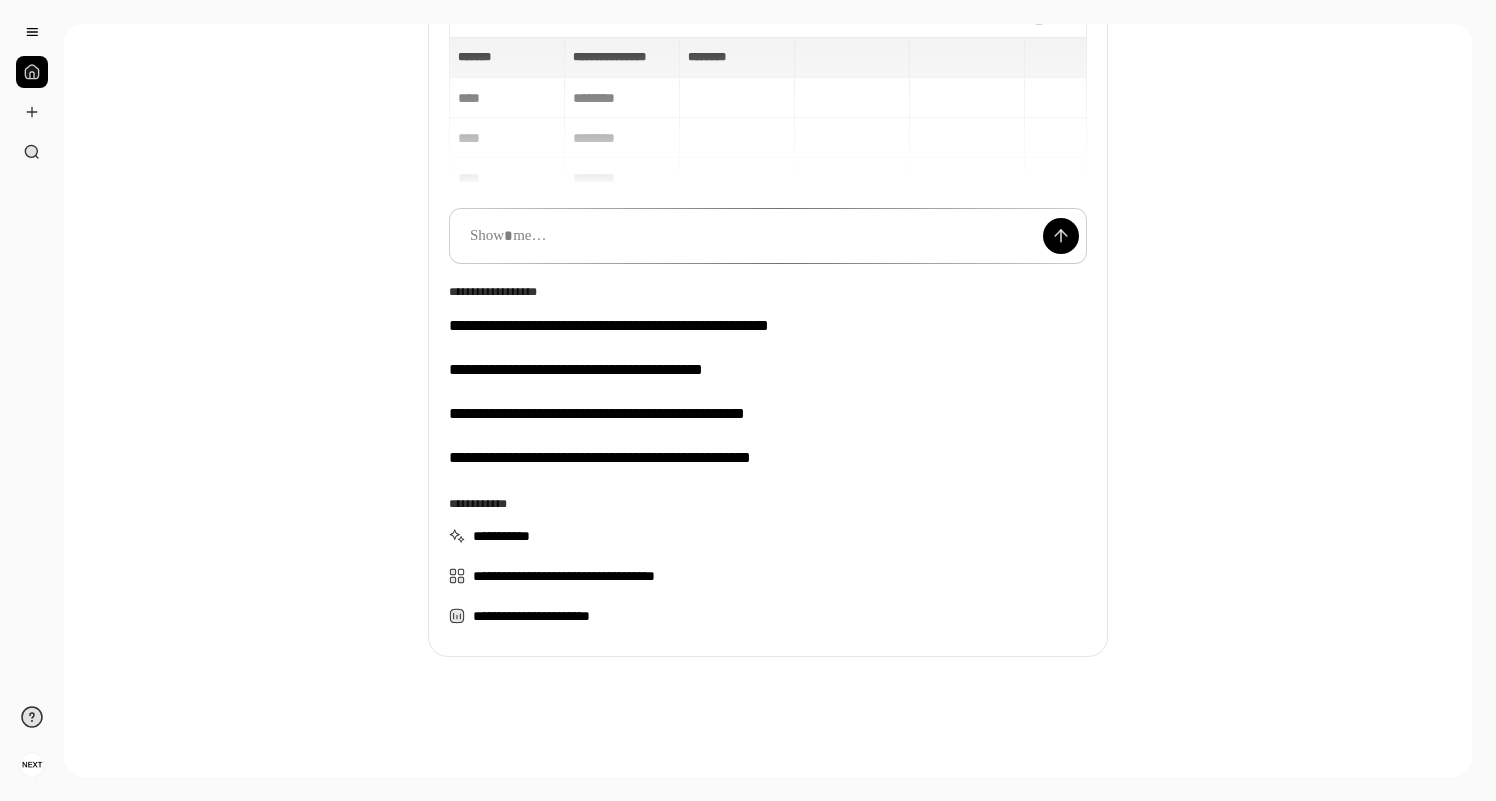 click on "**********" at bounding box center [768, 256] 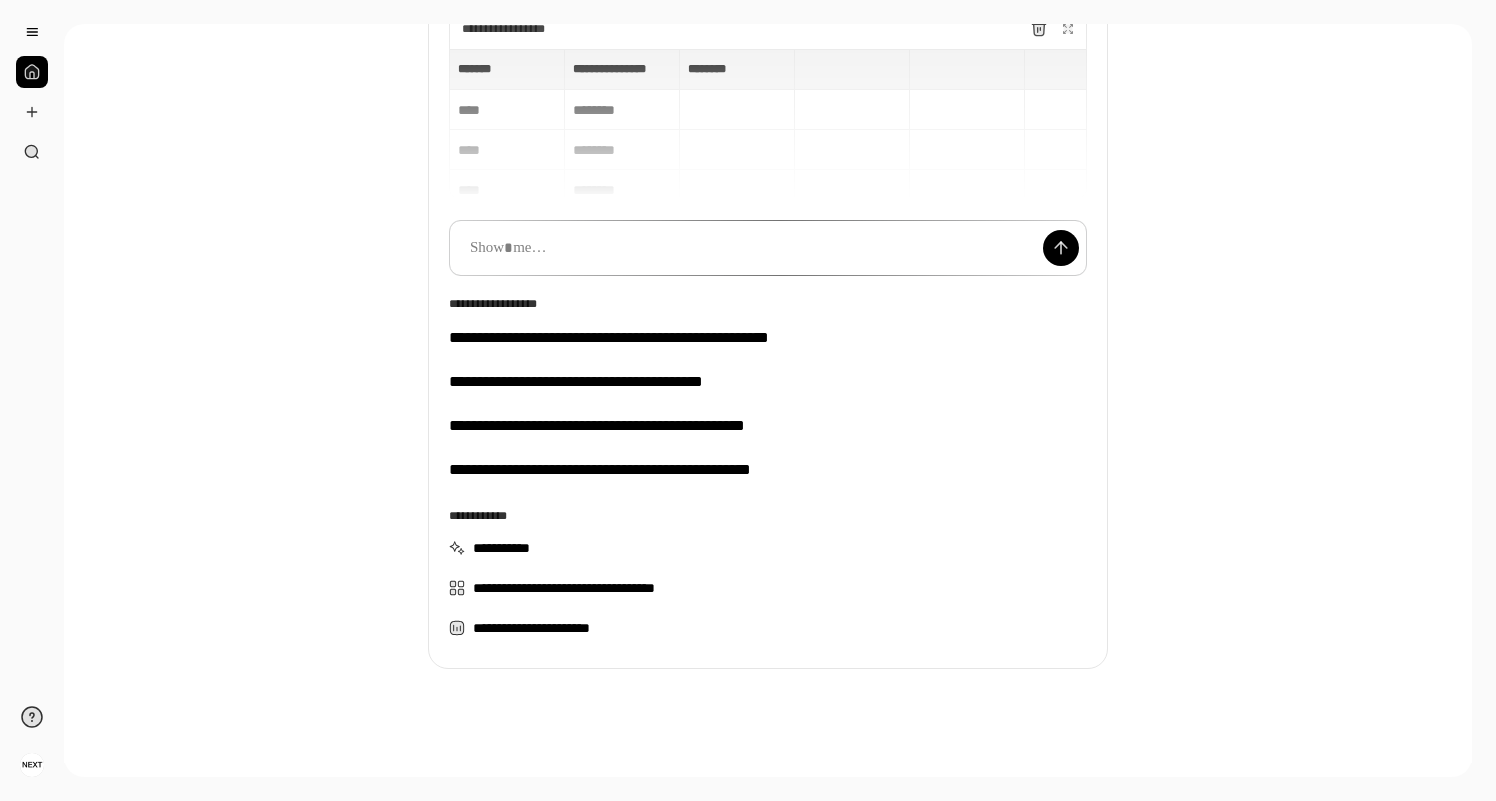 scroll, scrollTop: 201, scrollLeft: 0, axis: vertical 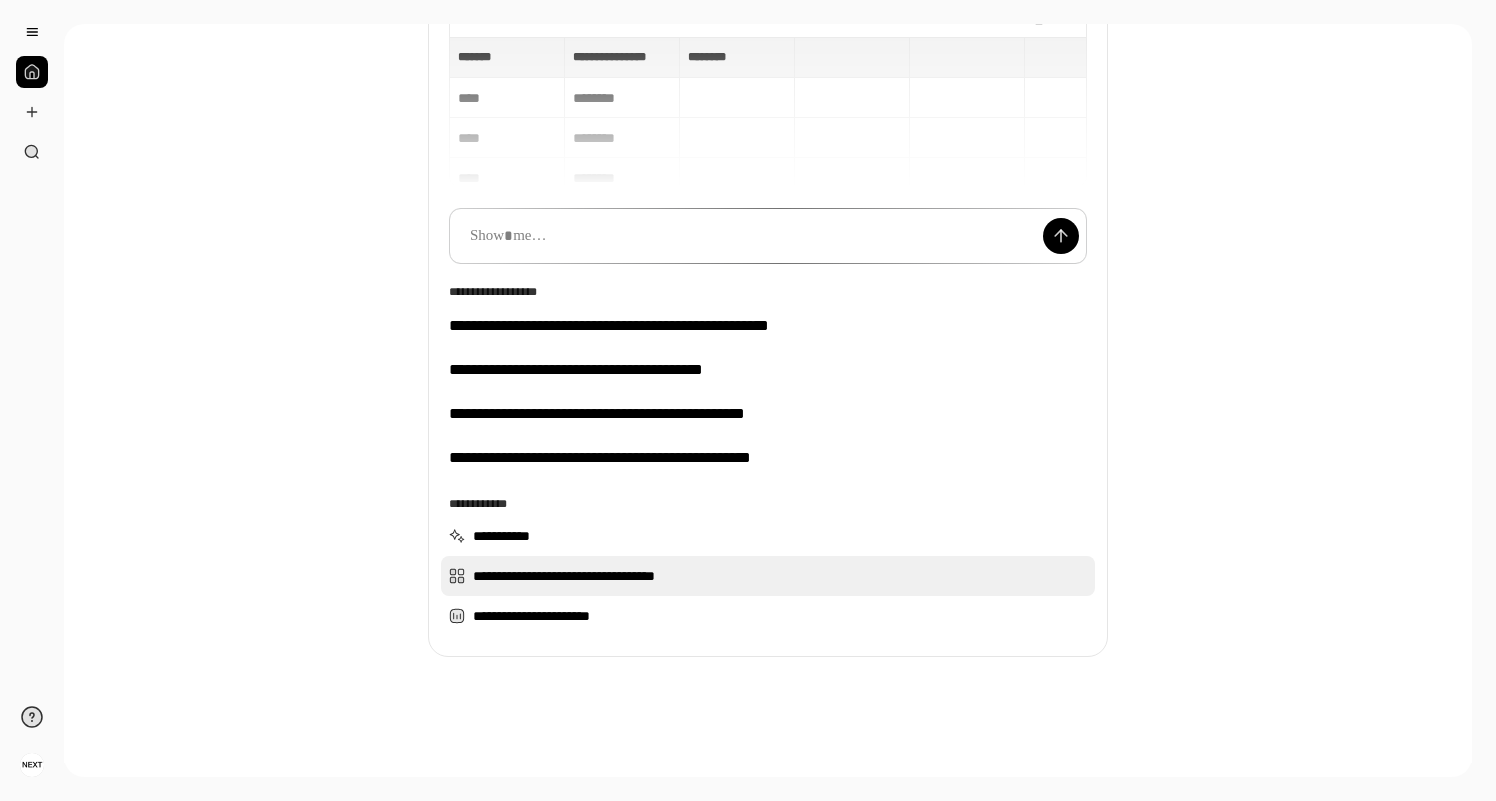click on "**********" at bounding box center (768, 576) 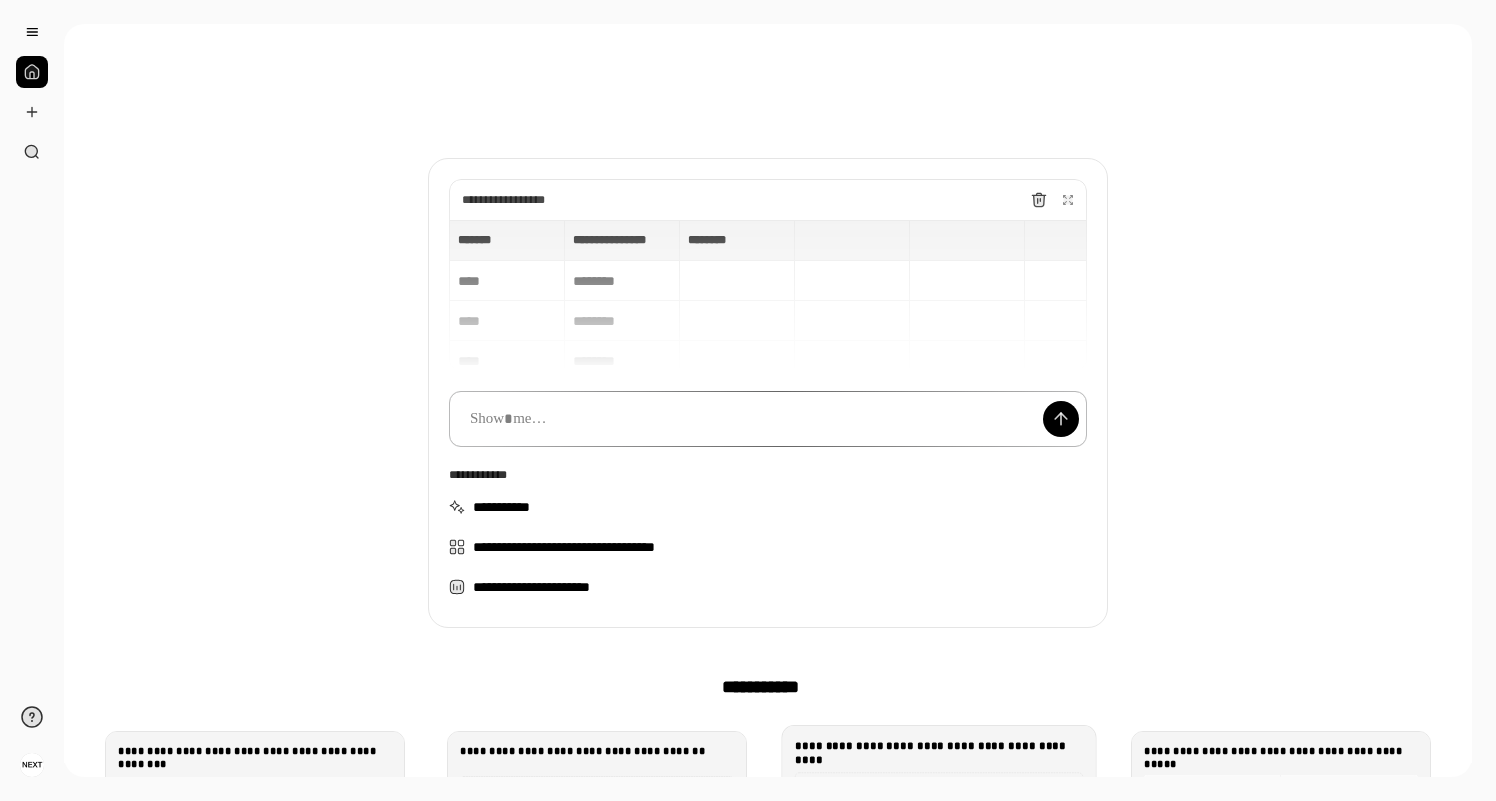 scroll, scrollTop: 5, scrollLeft: 0, axis: vertical 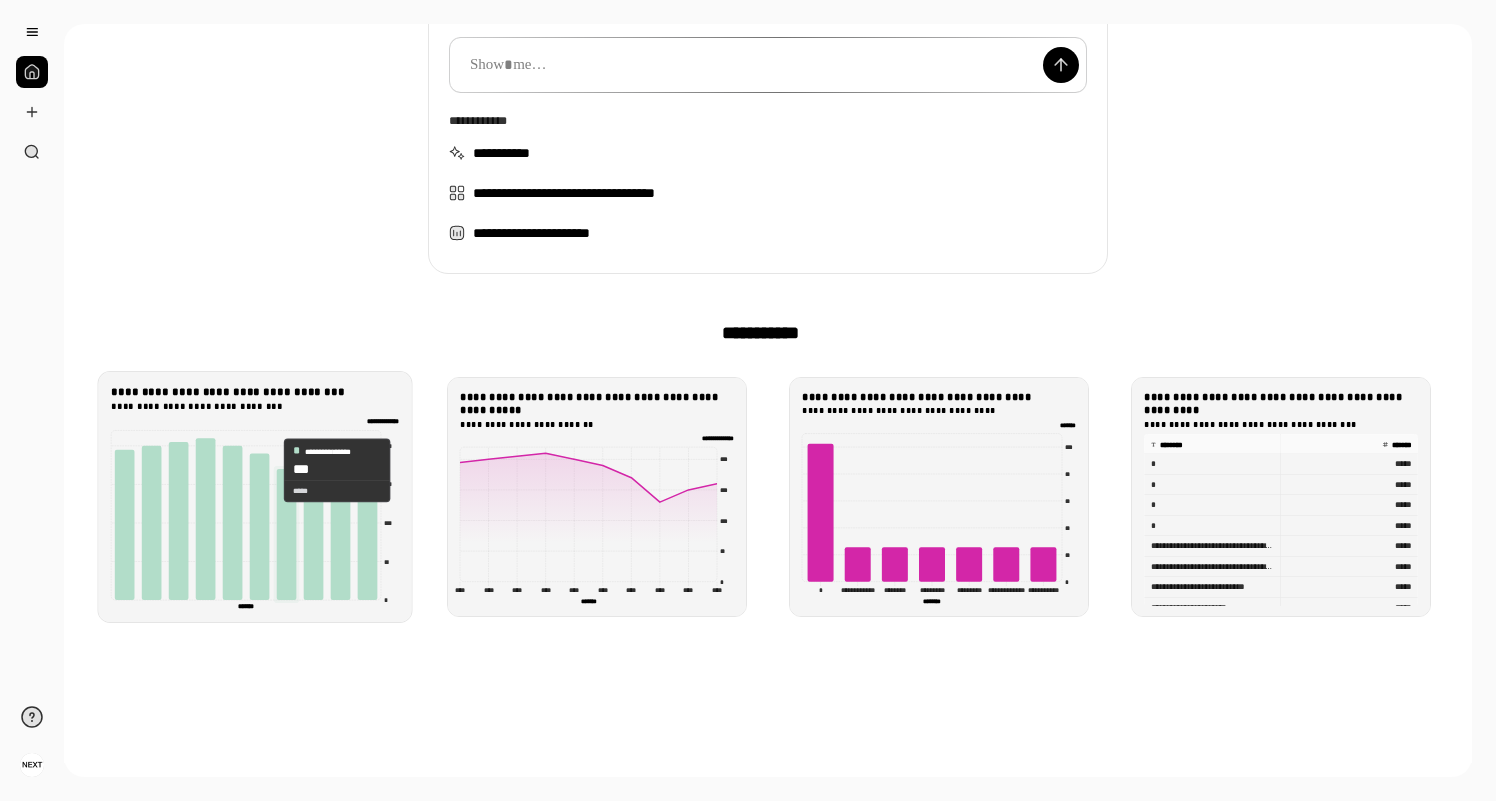 click 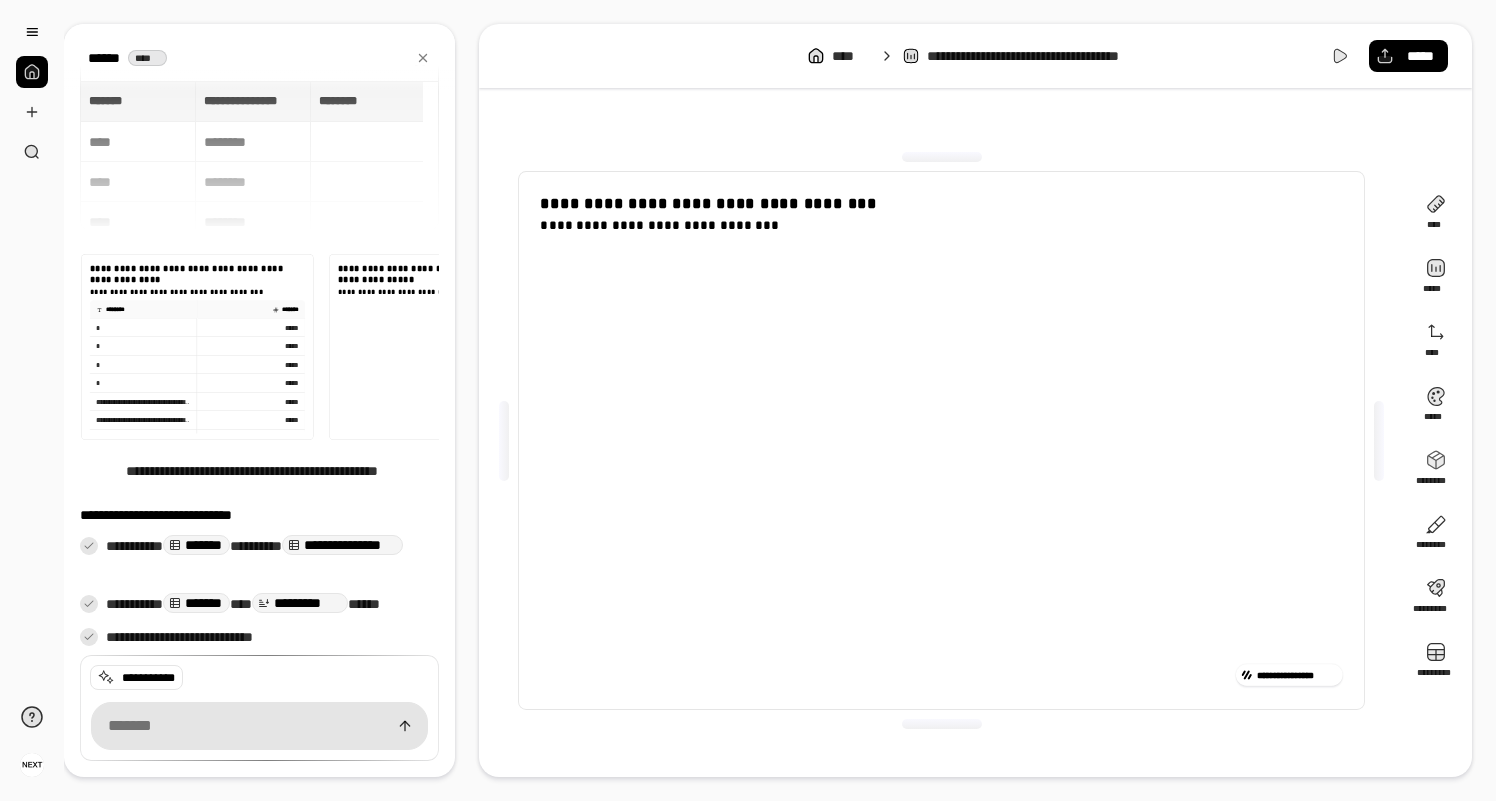 scroll, scrollTop: 10, scrollLeft: 0, axis: vertical 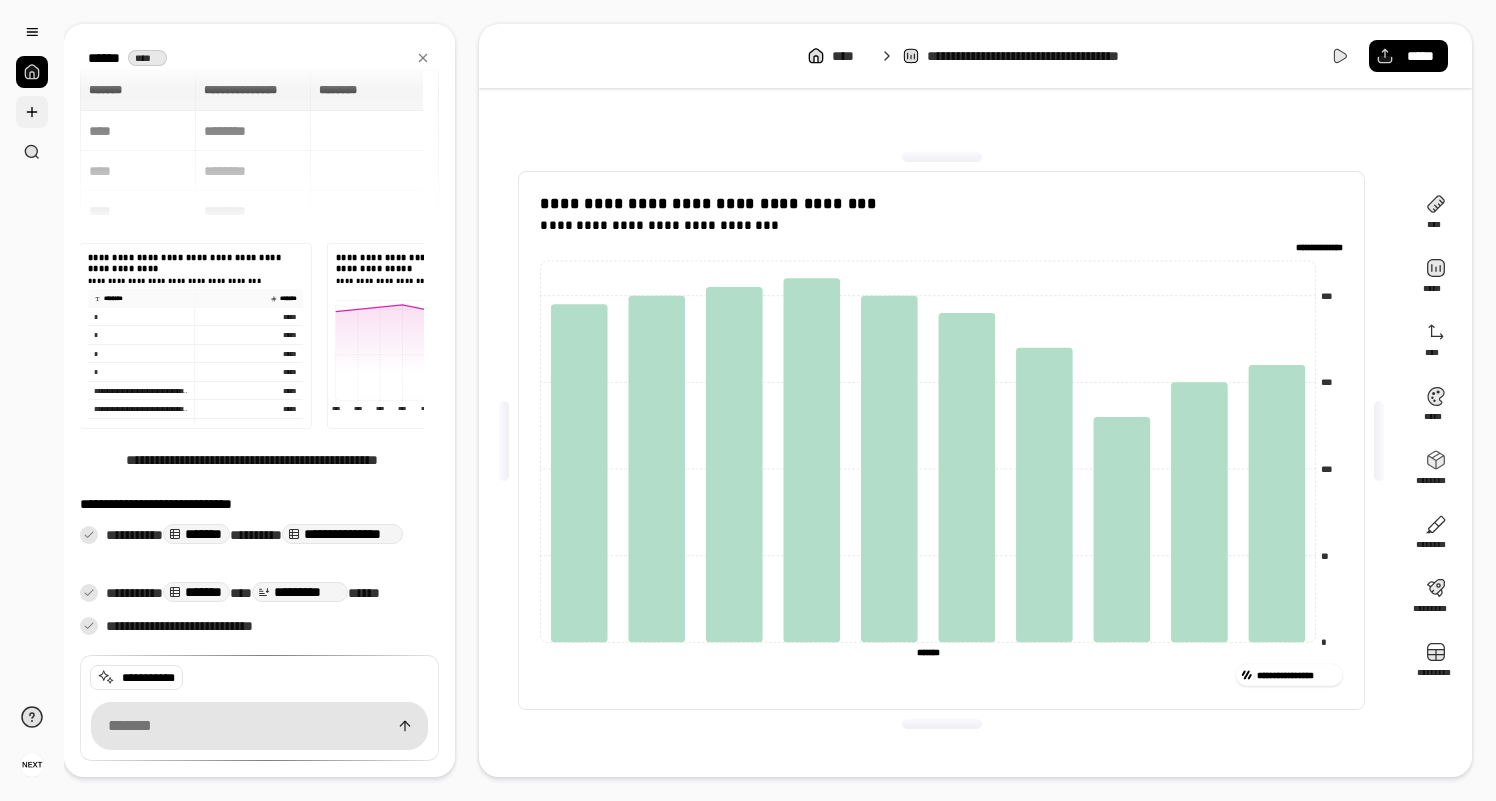 click at bounding box center [32, 112] 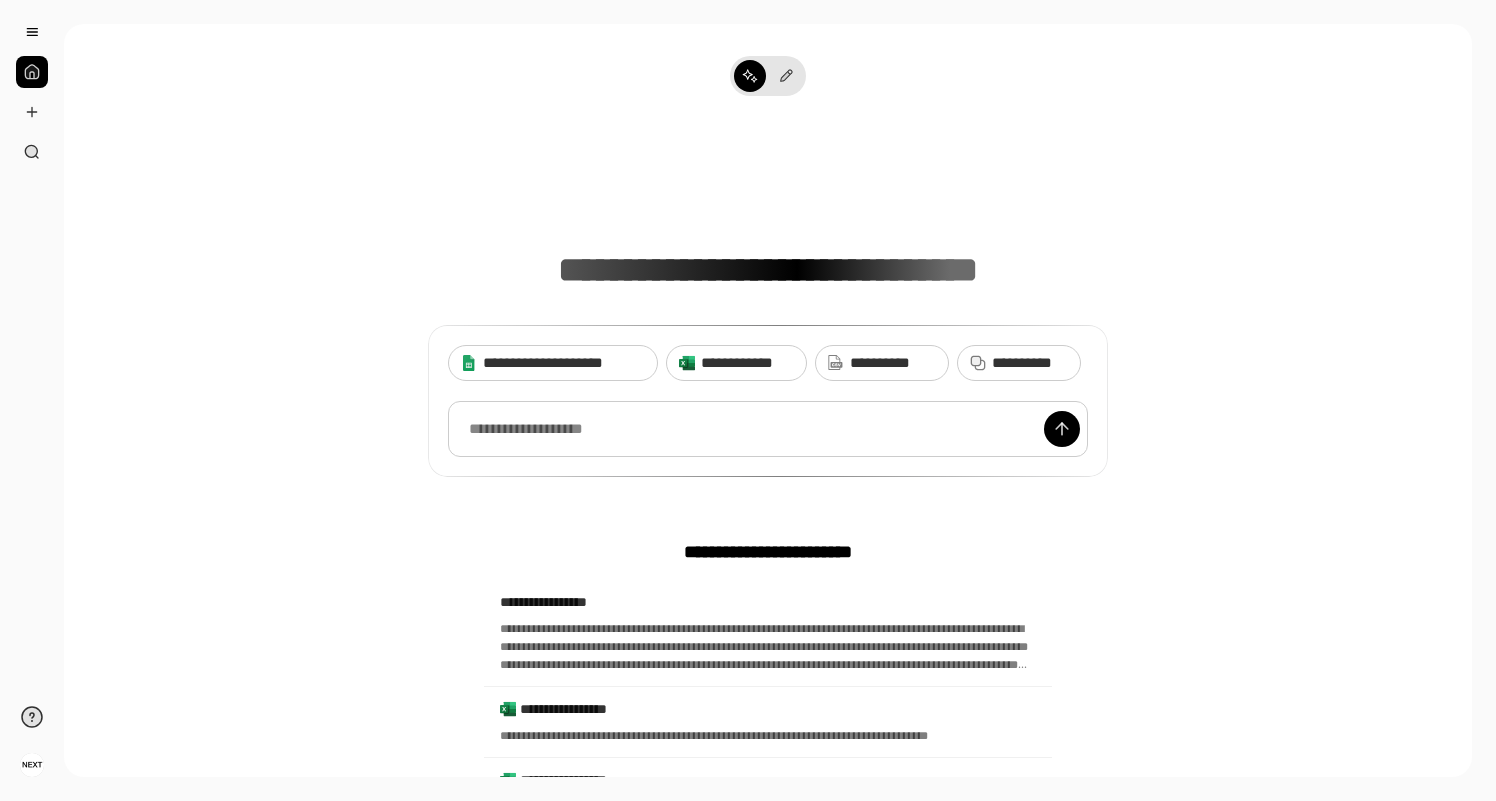 click at bounding box center [768, 429] 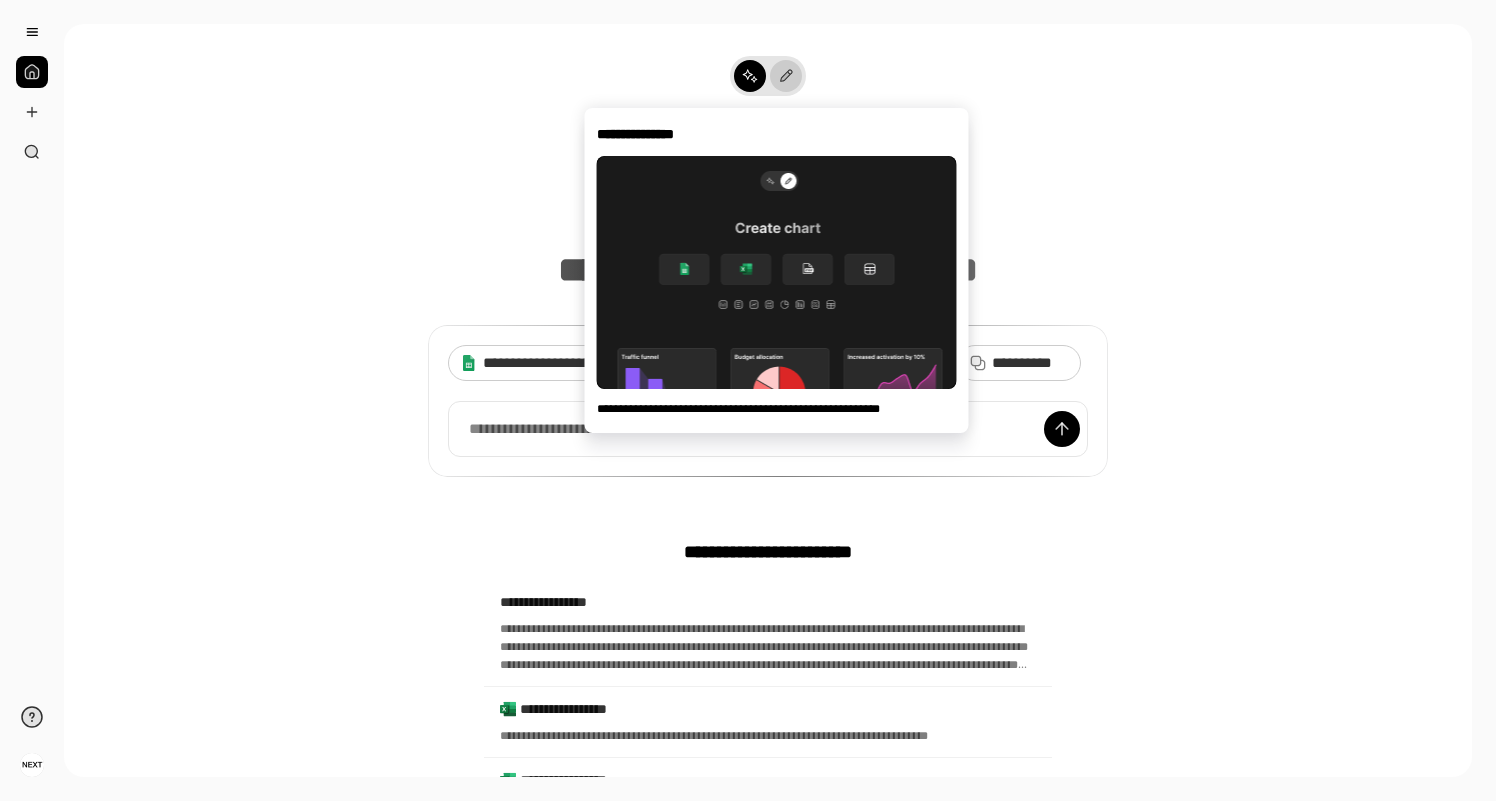 click 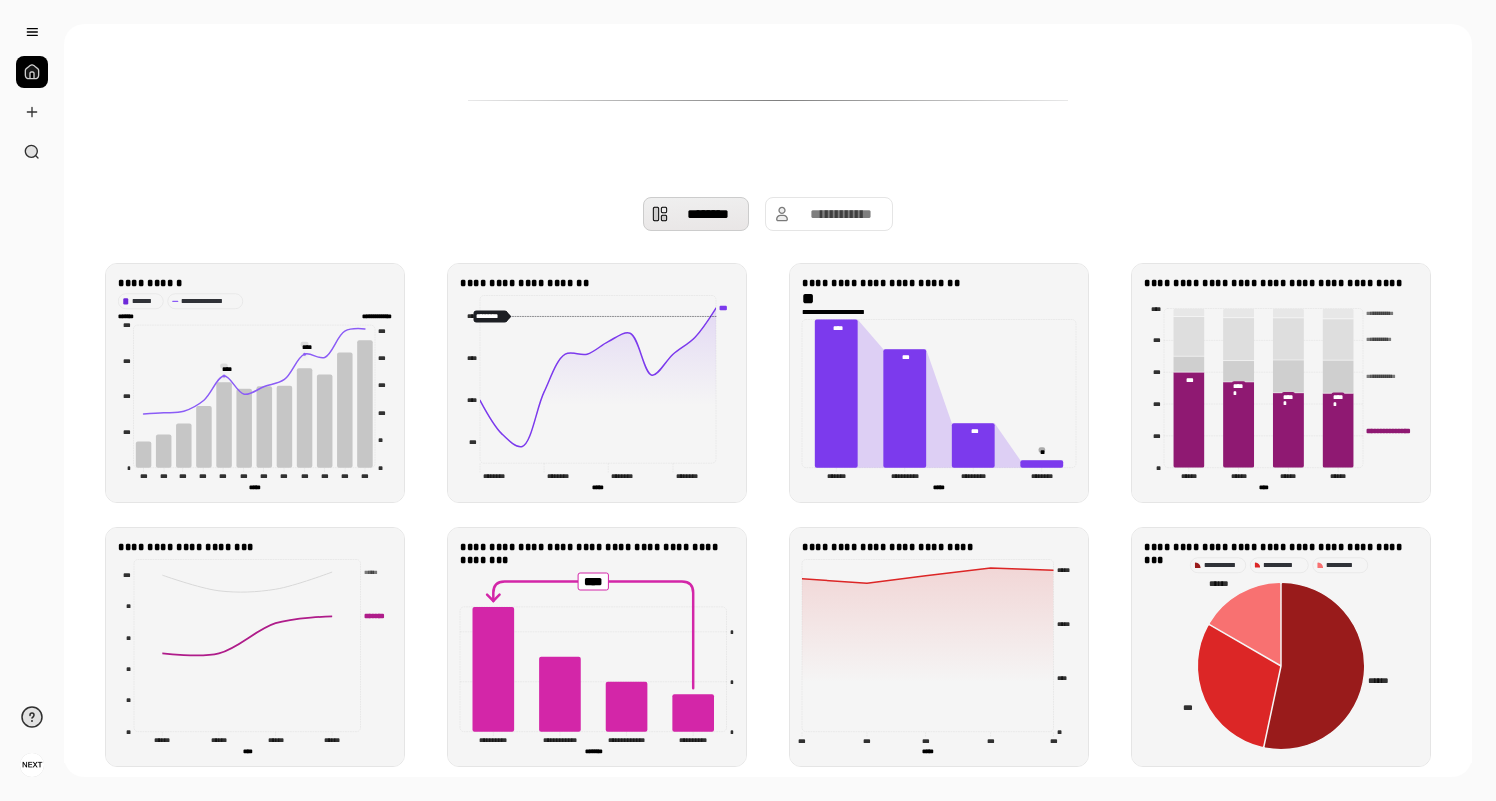 scroll, scrollTop: 0, scrollLeft: 0, axis: both 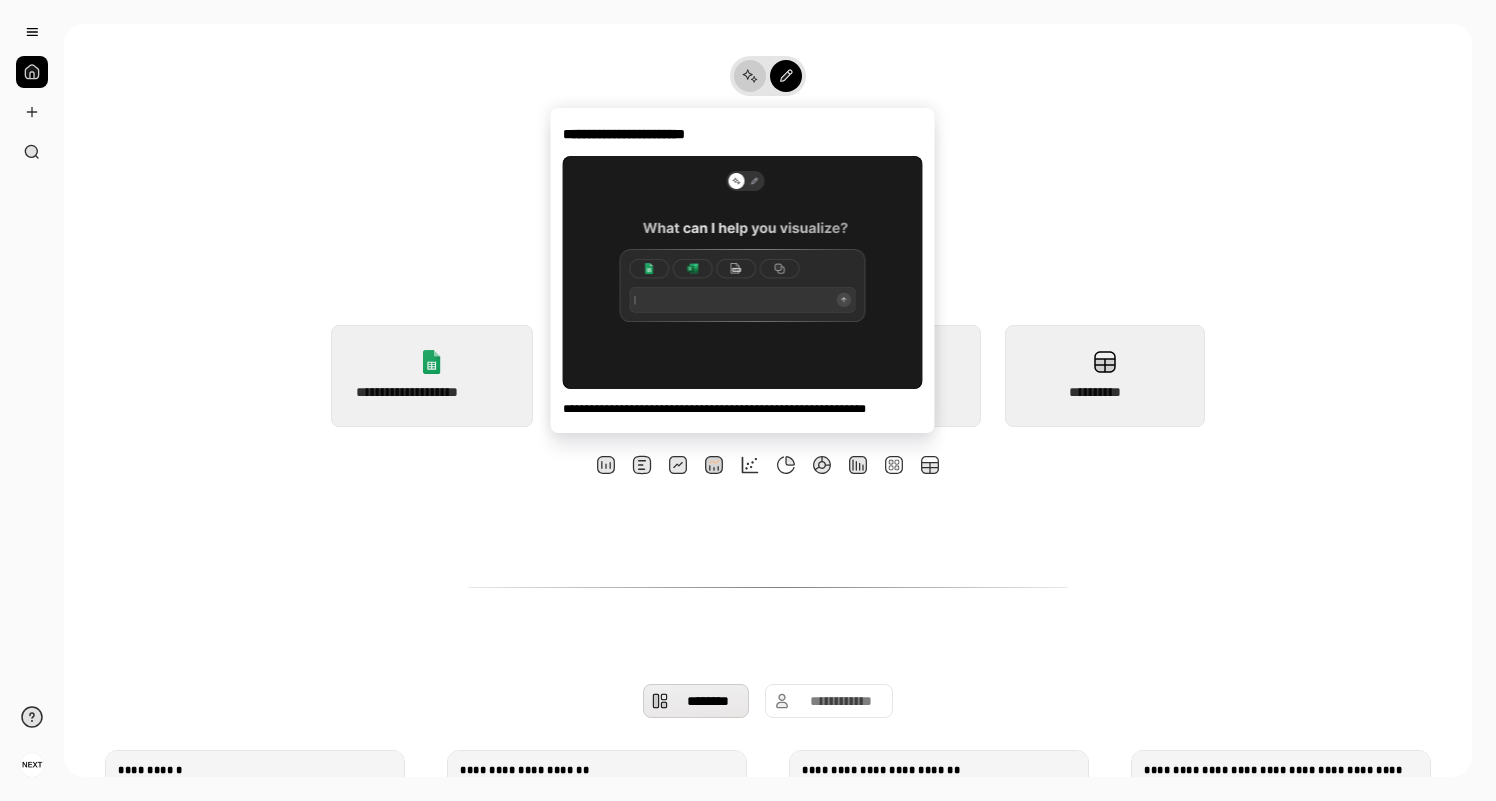 click 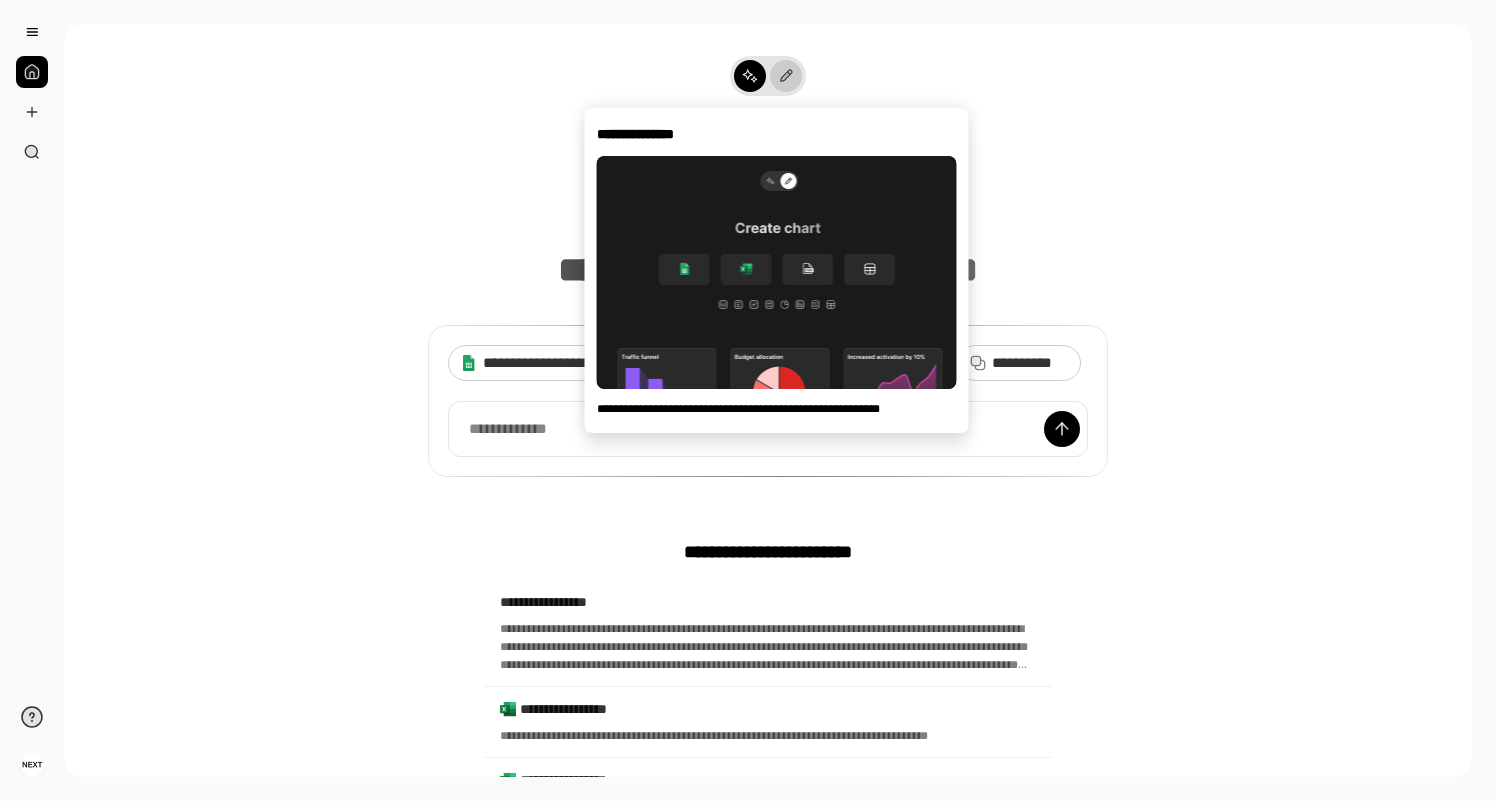 click at bounding box center [786, 76] 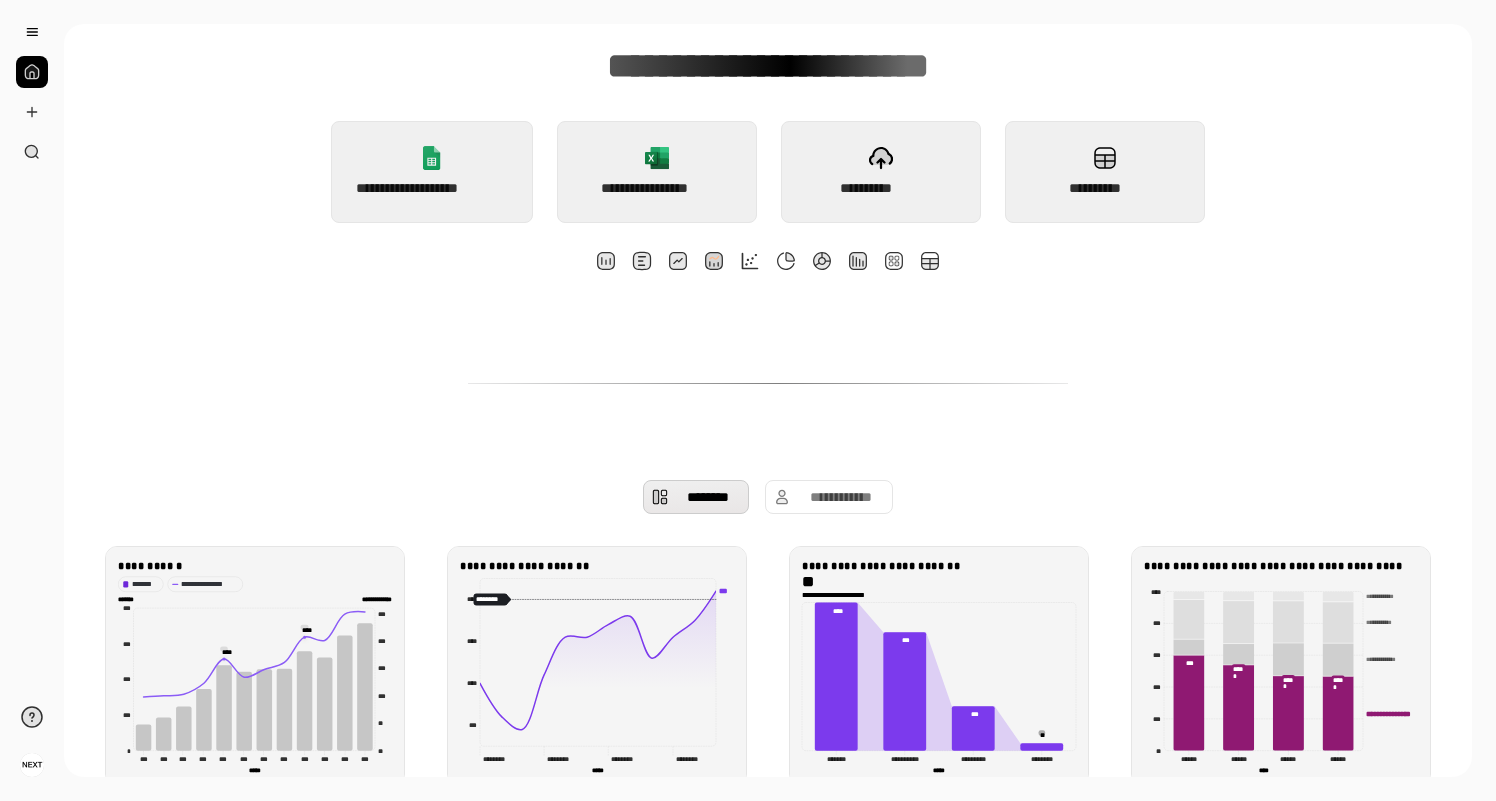scroll, scrollTop: 171, scrollLeft: 0, axis: vertical 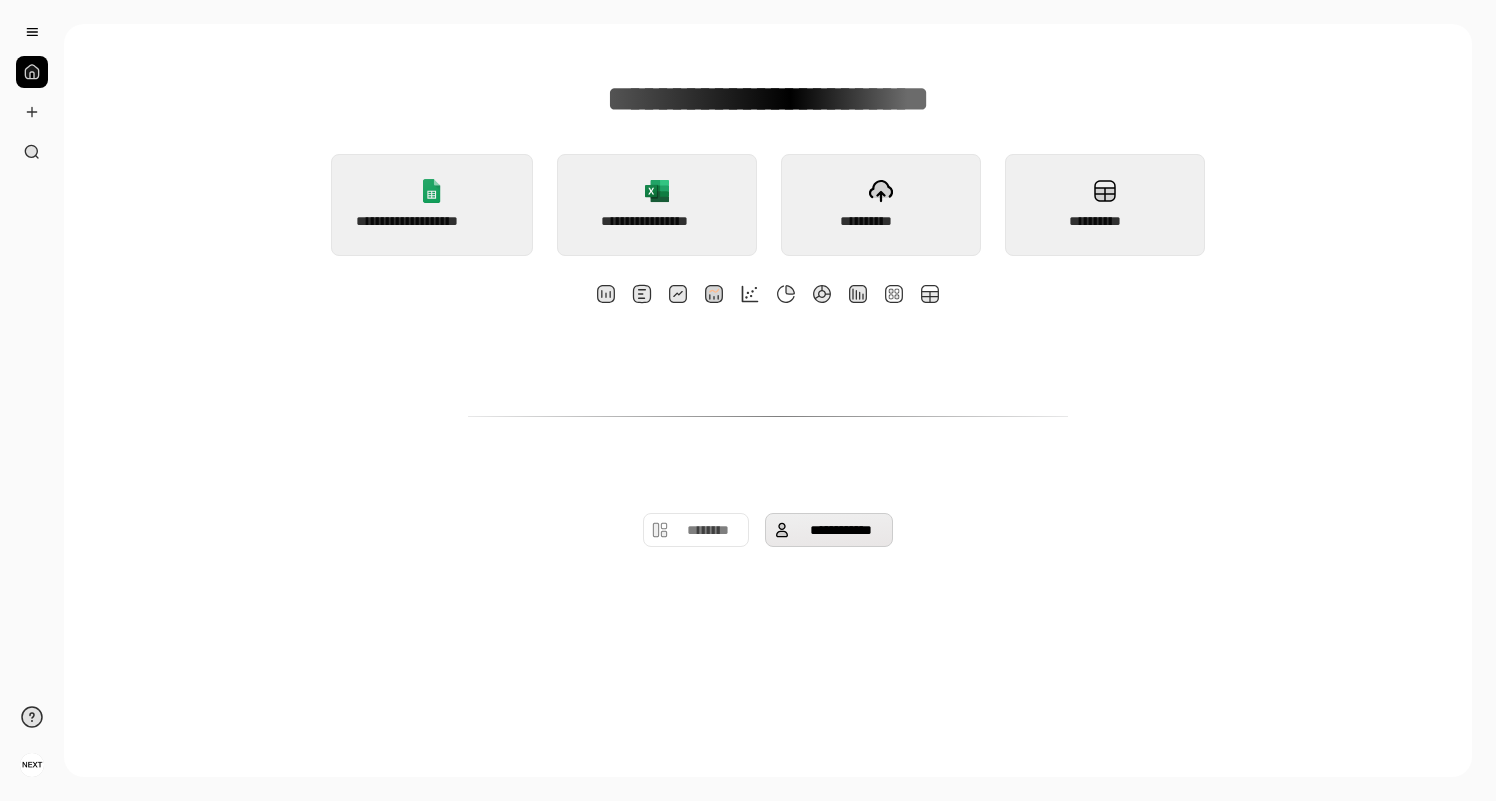 click on "**********" at bounding box center [829, 530] 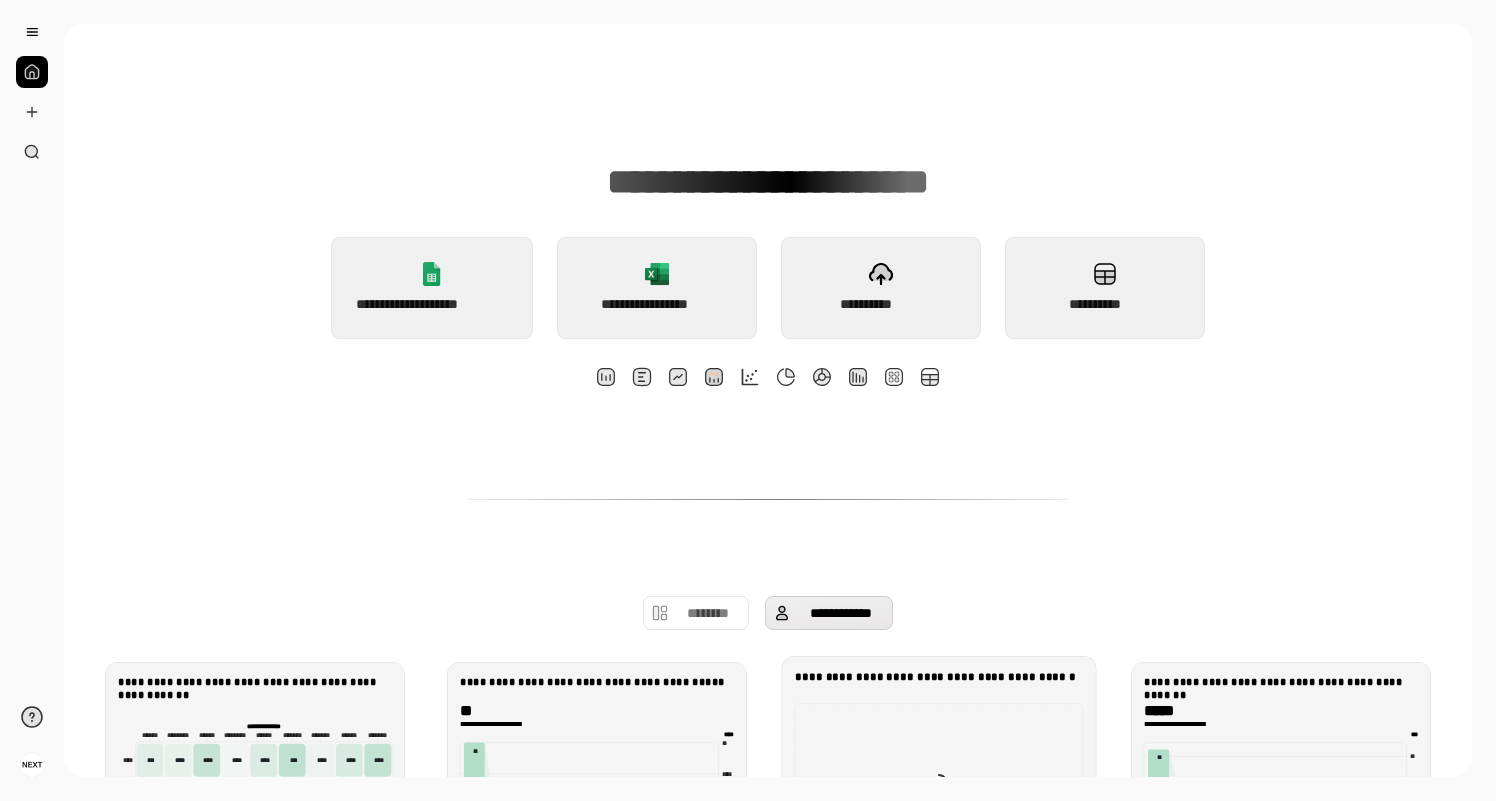 scroll, scrollTop: 0, scrollLeft: 0, axis: both 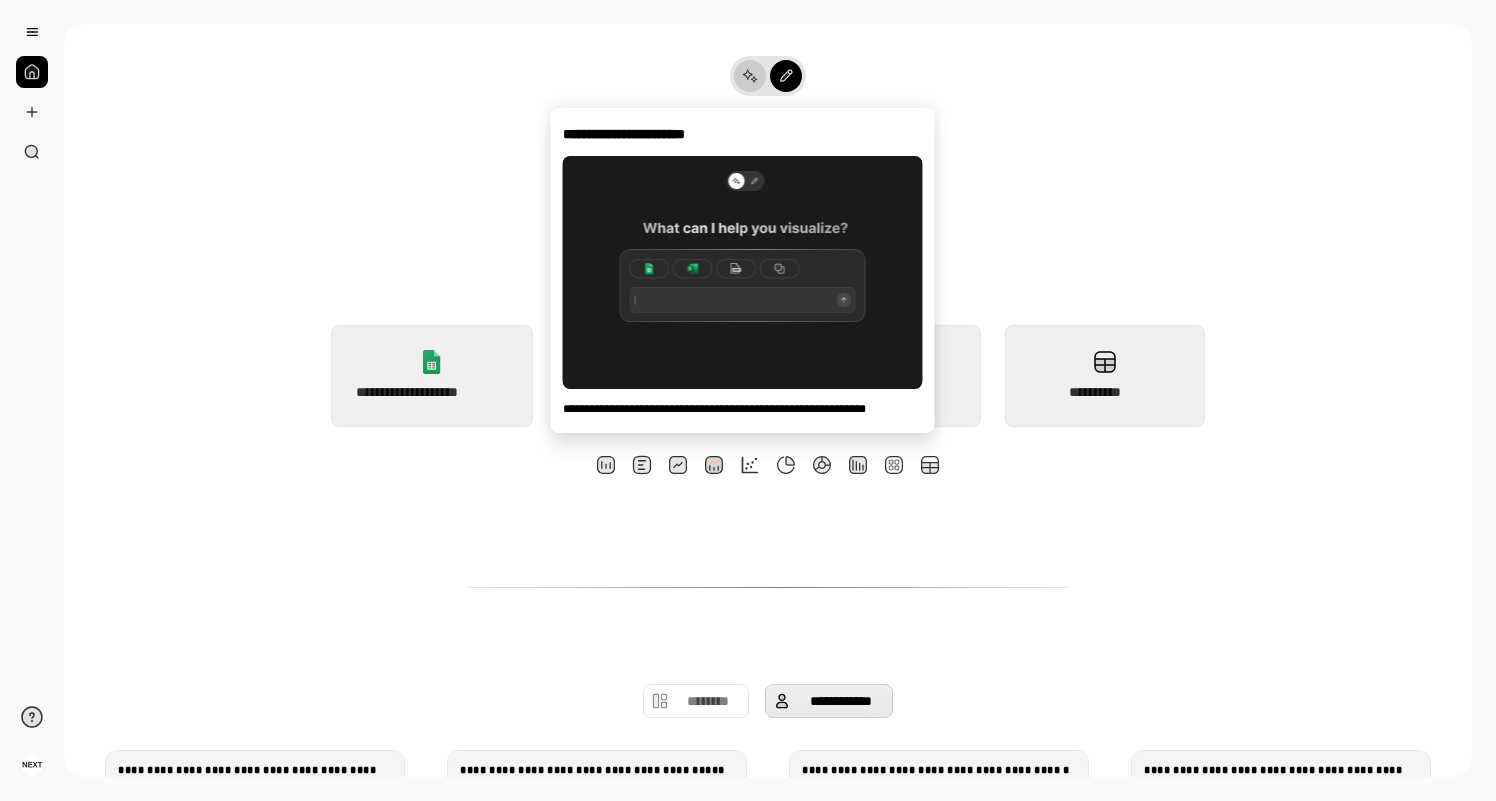 click 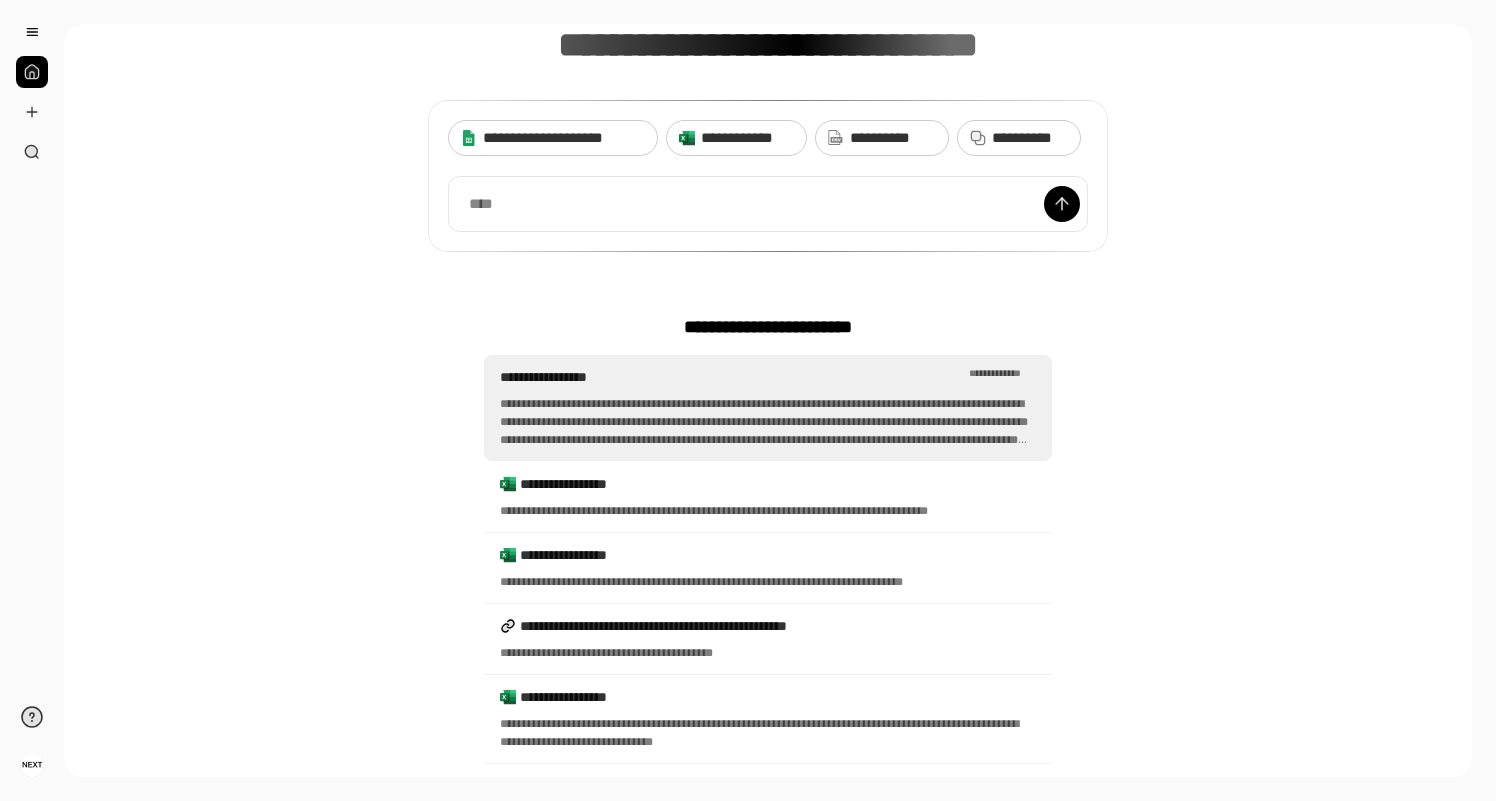 click on "**********" at bounding box center [768, 422] 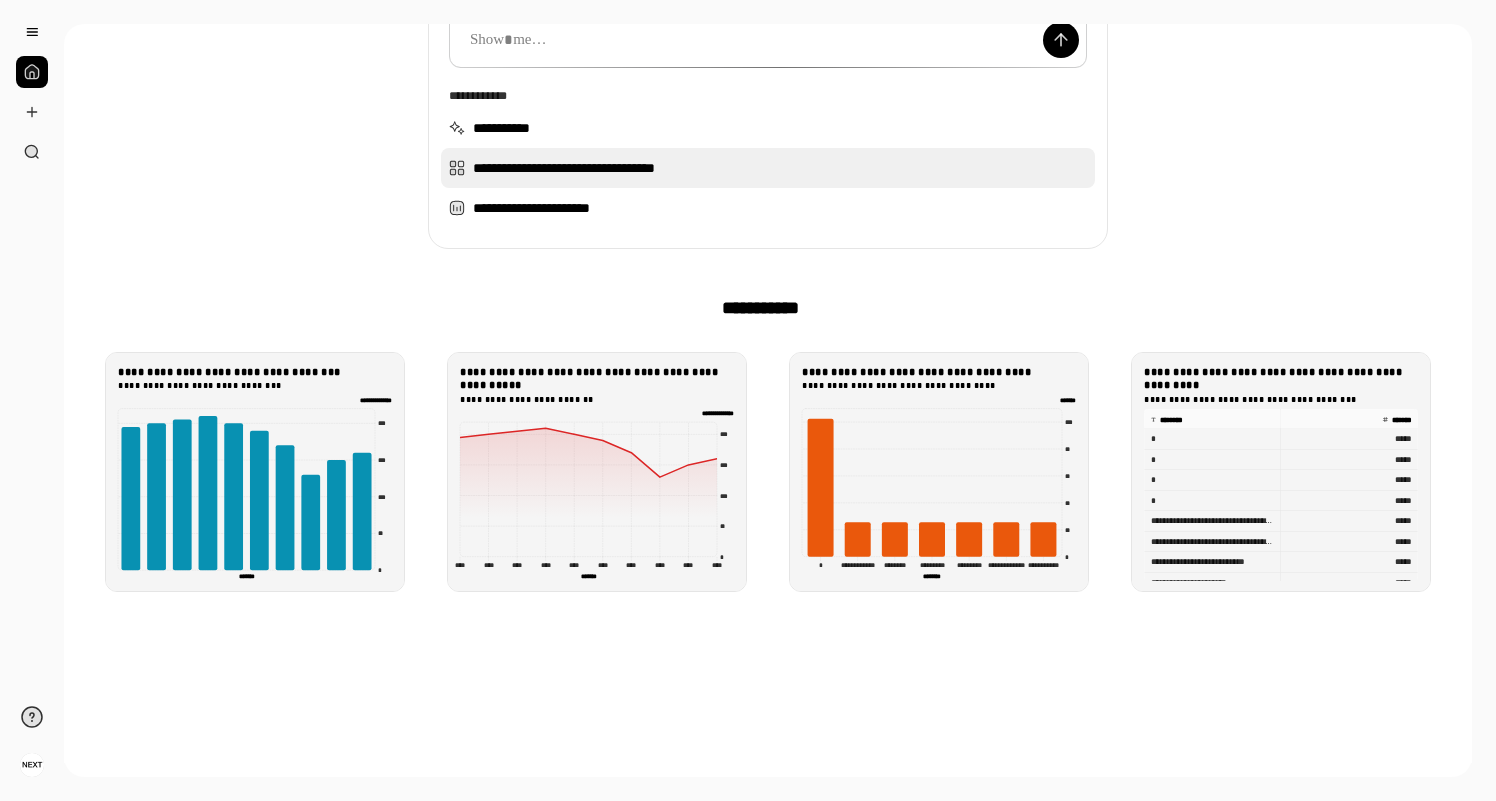 scroll, scrollTop: 451, scrollLeft: 0, axis: vertical 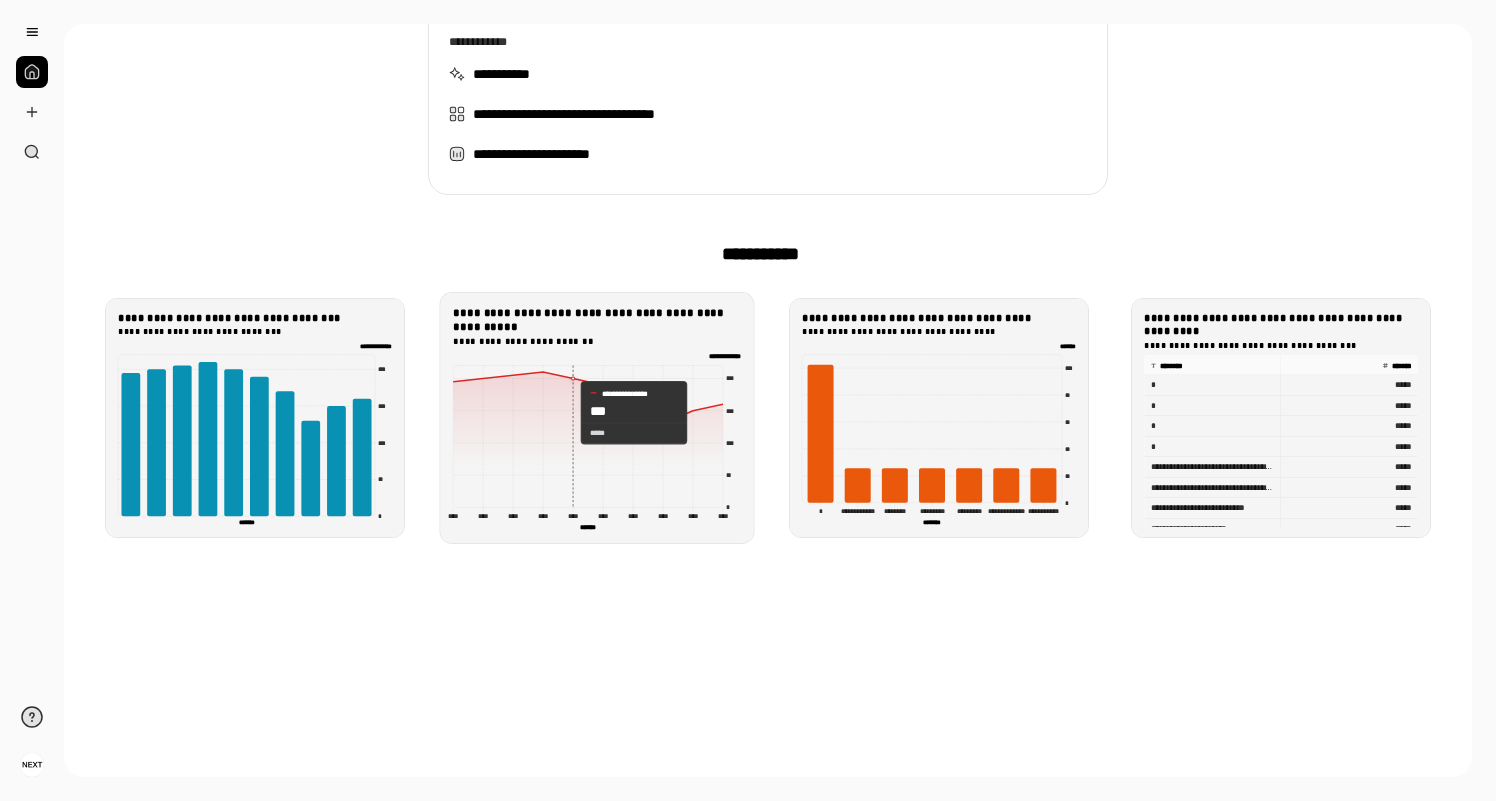 click 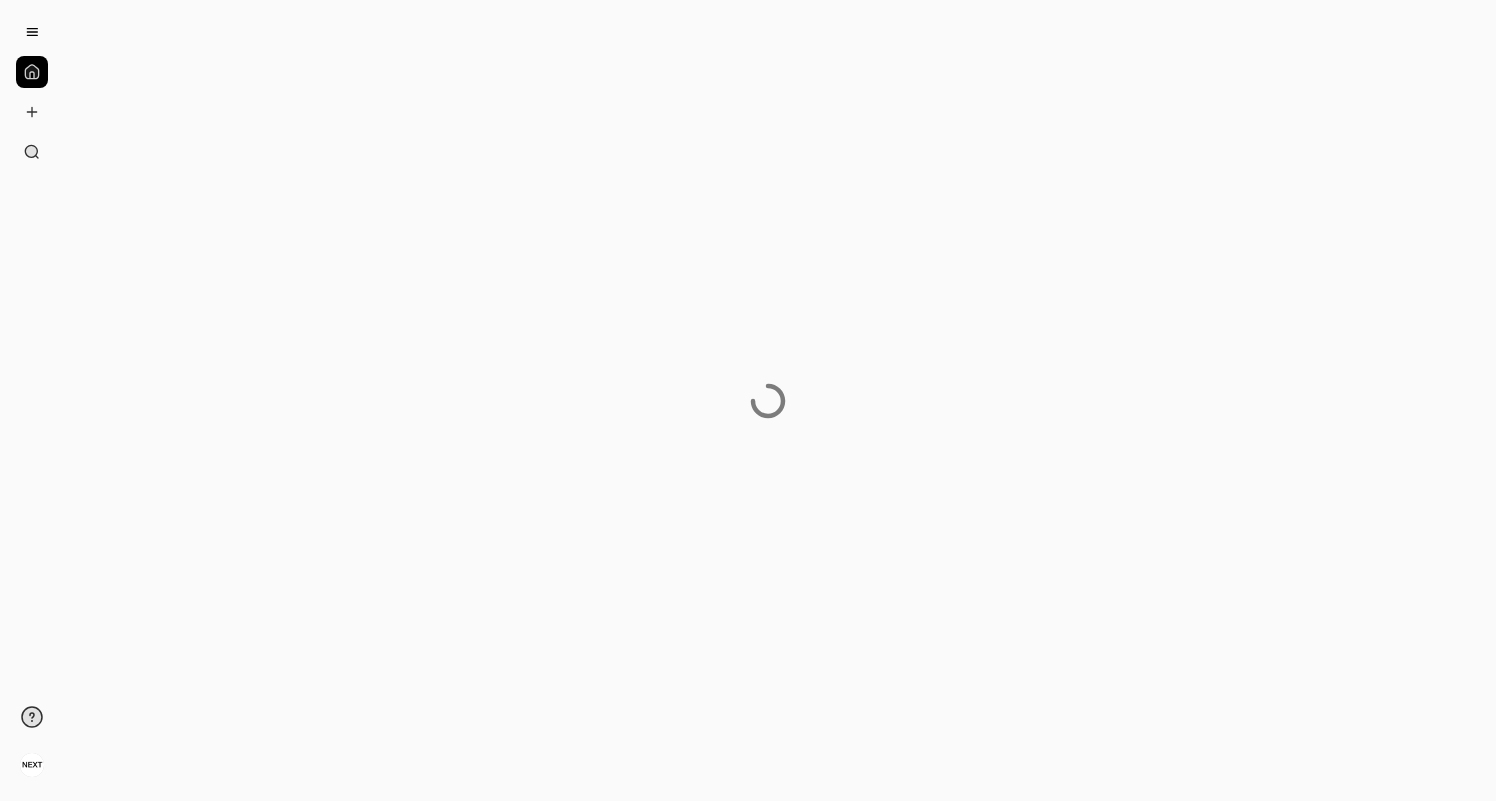 click at bounding box center (768, 400) 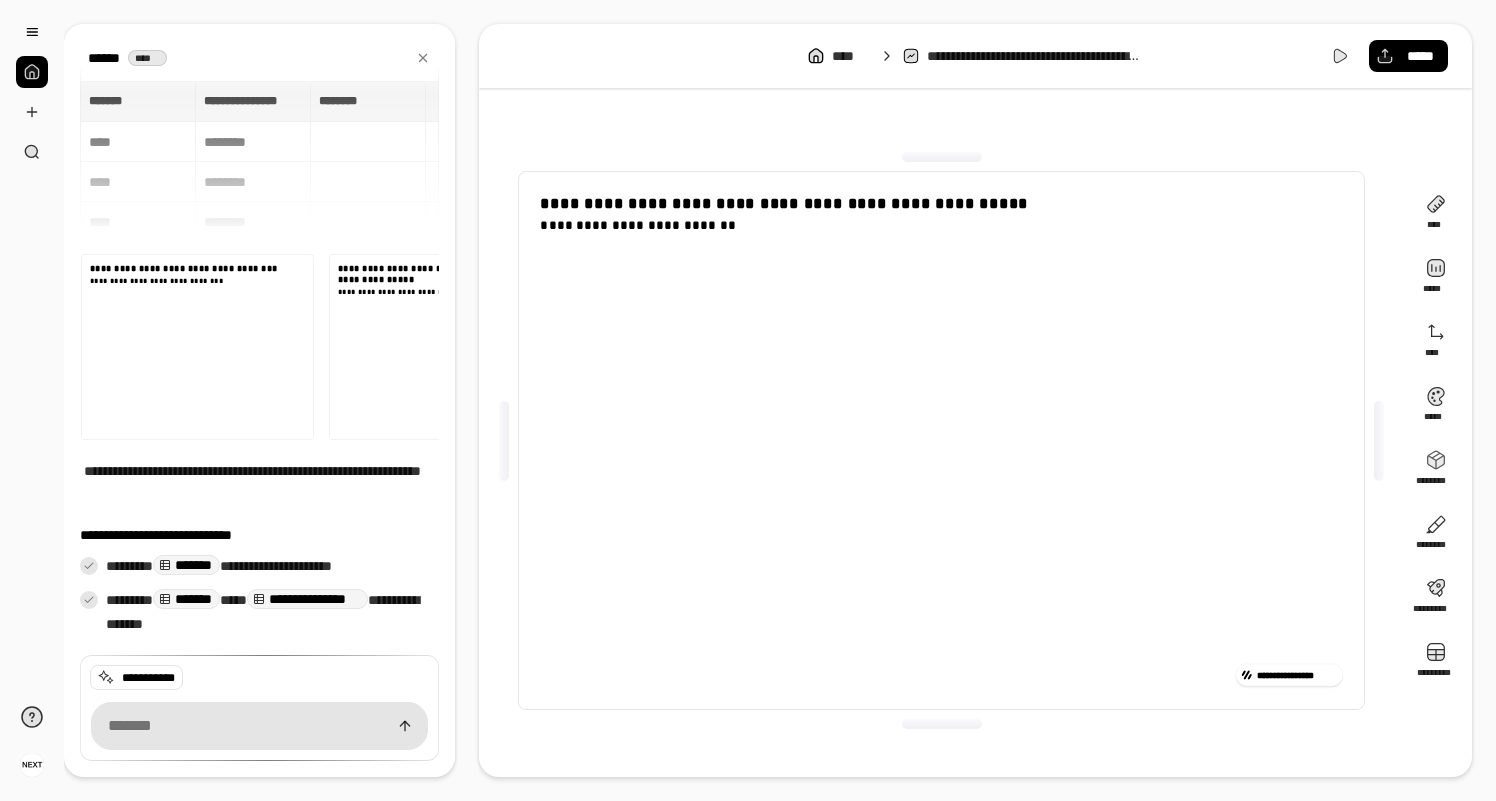 scroll, scrollTop: 30, scrollLeft: 0, axis: vertical 